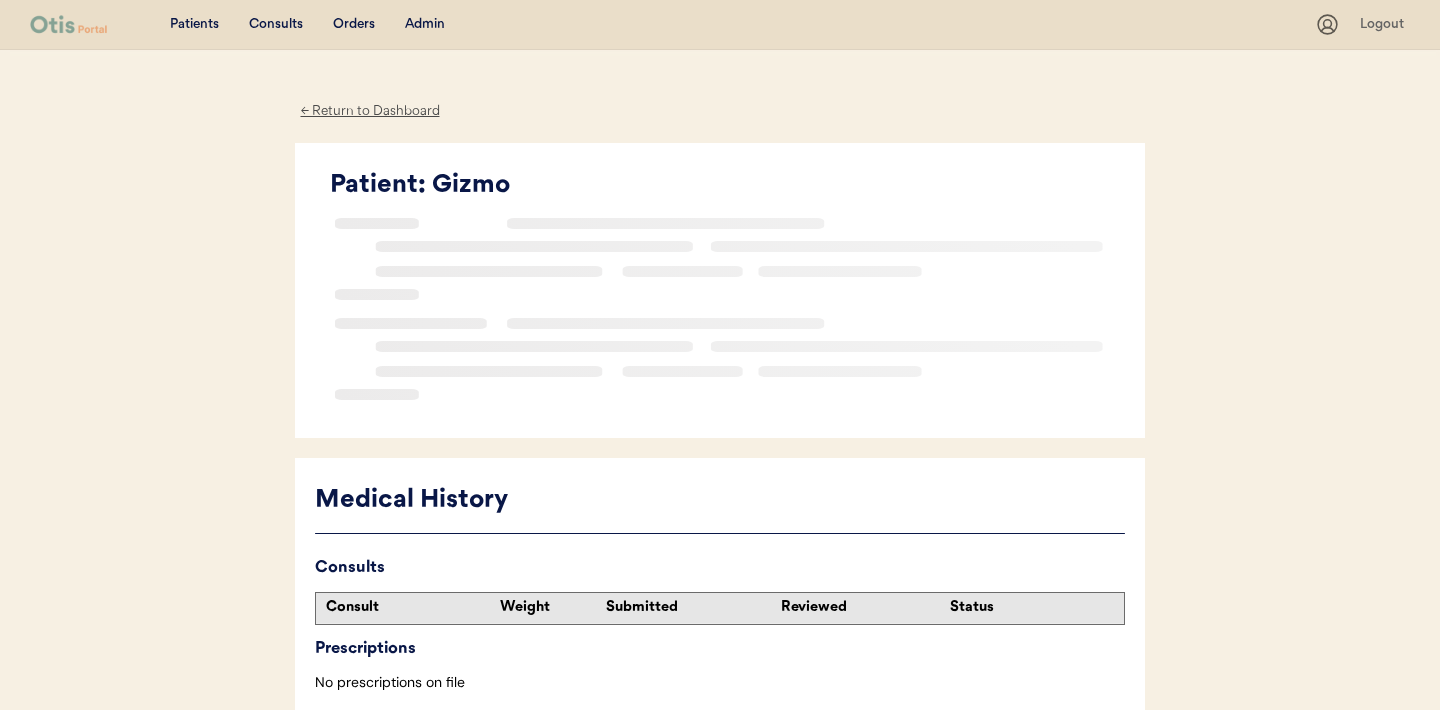 scroll, scrollTop: 0, scrollLeft: 0, axis: both 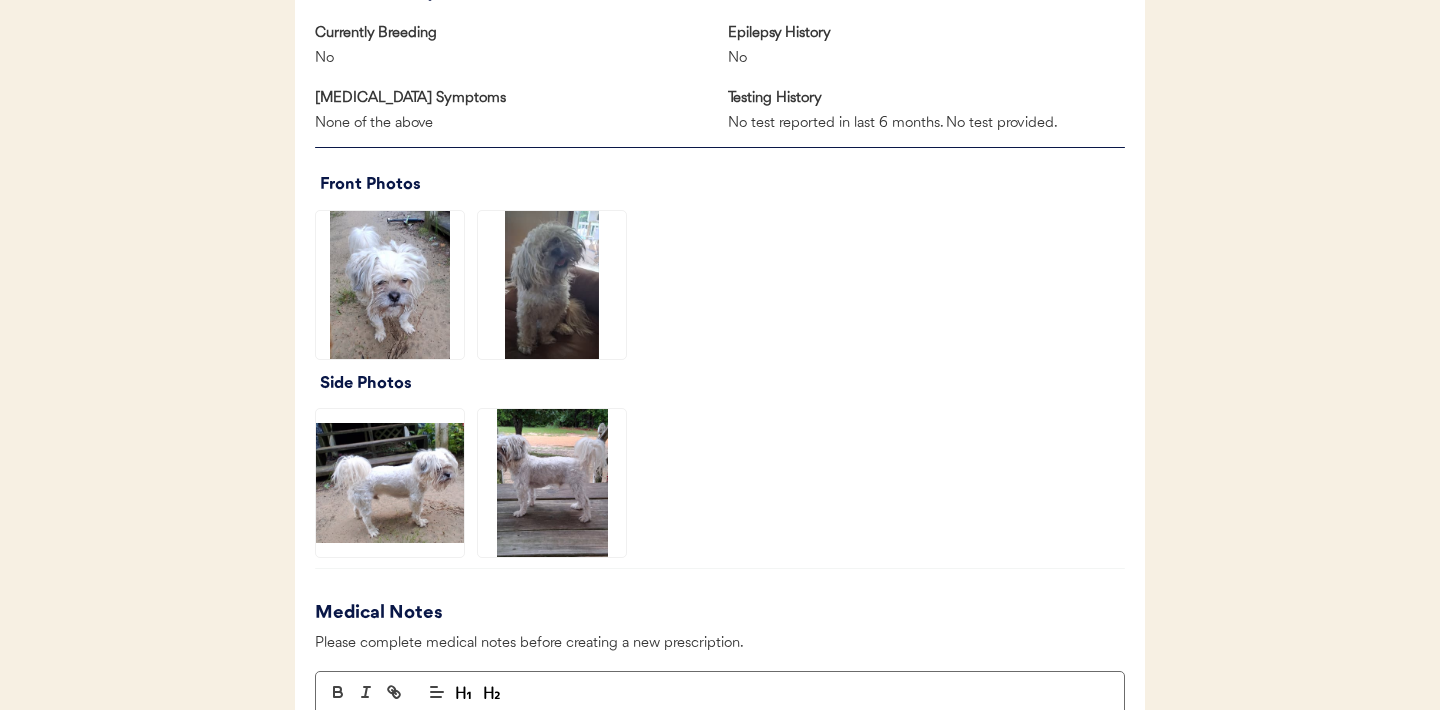 click 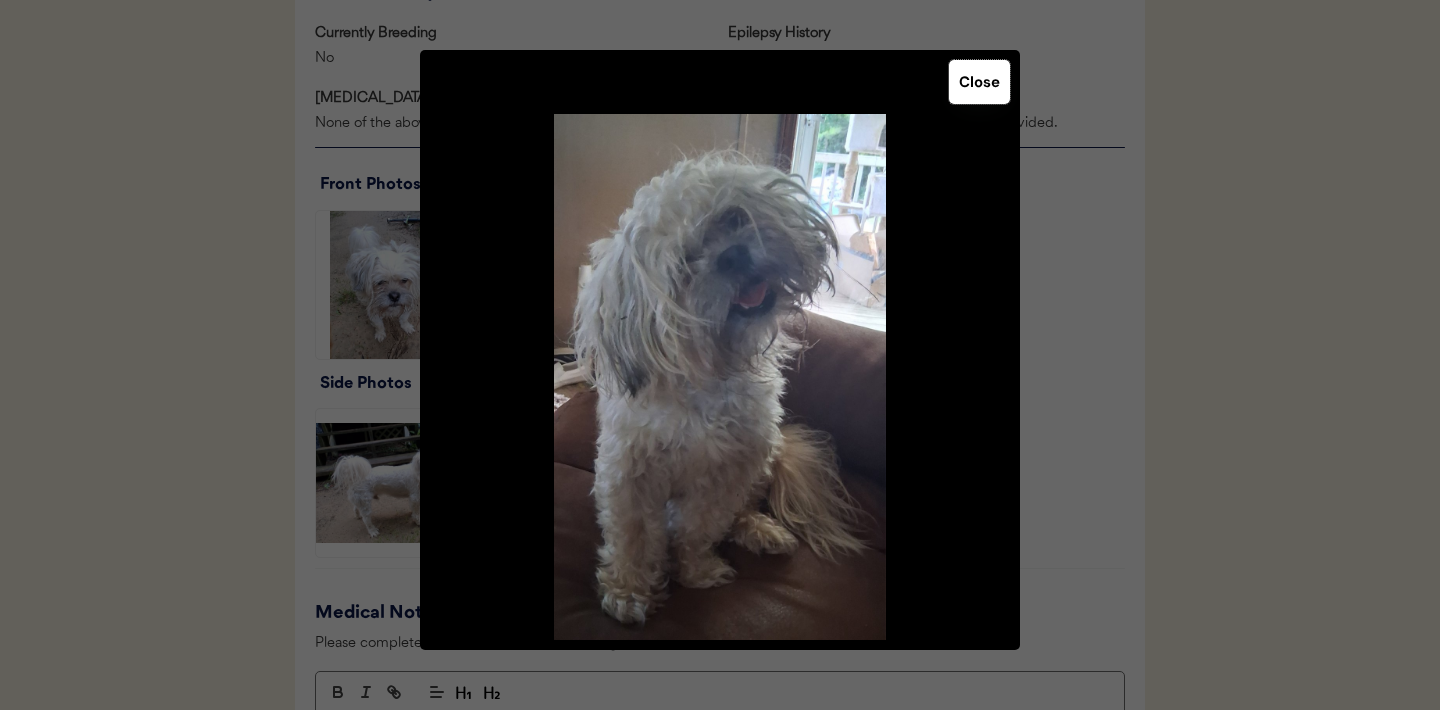 click on "Close" at bounding box center (979, 82) 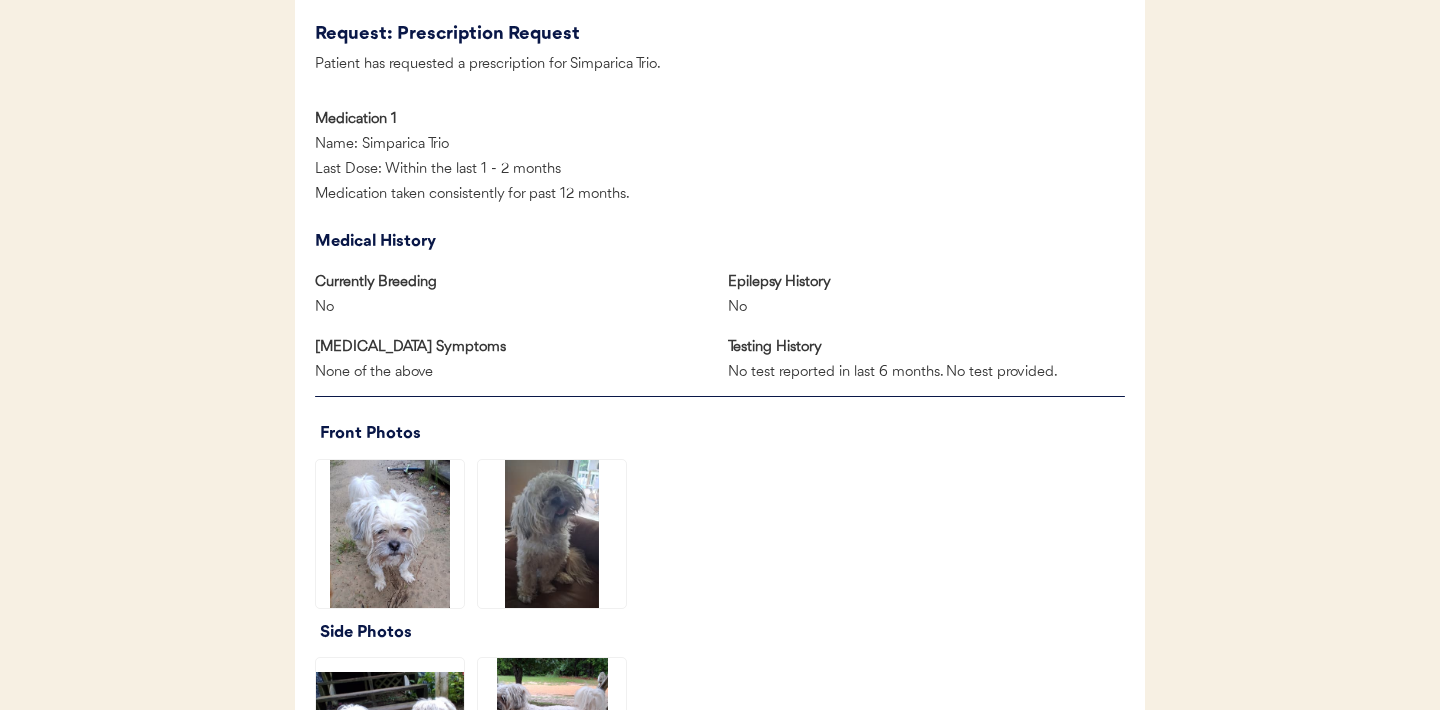 scroll, scrollTop: 1342, scrollLeft: 0, axis: vertical 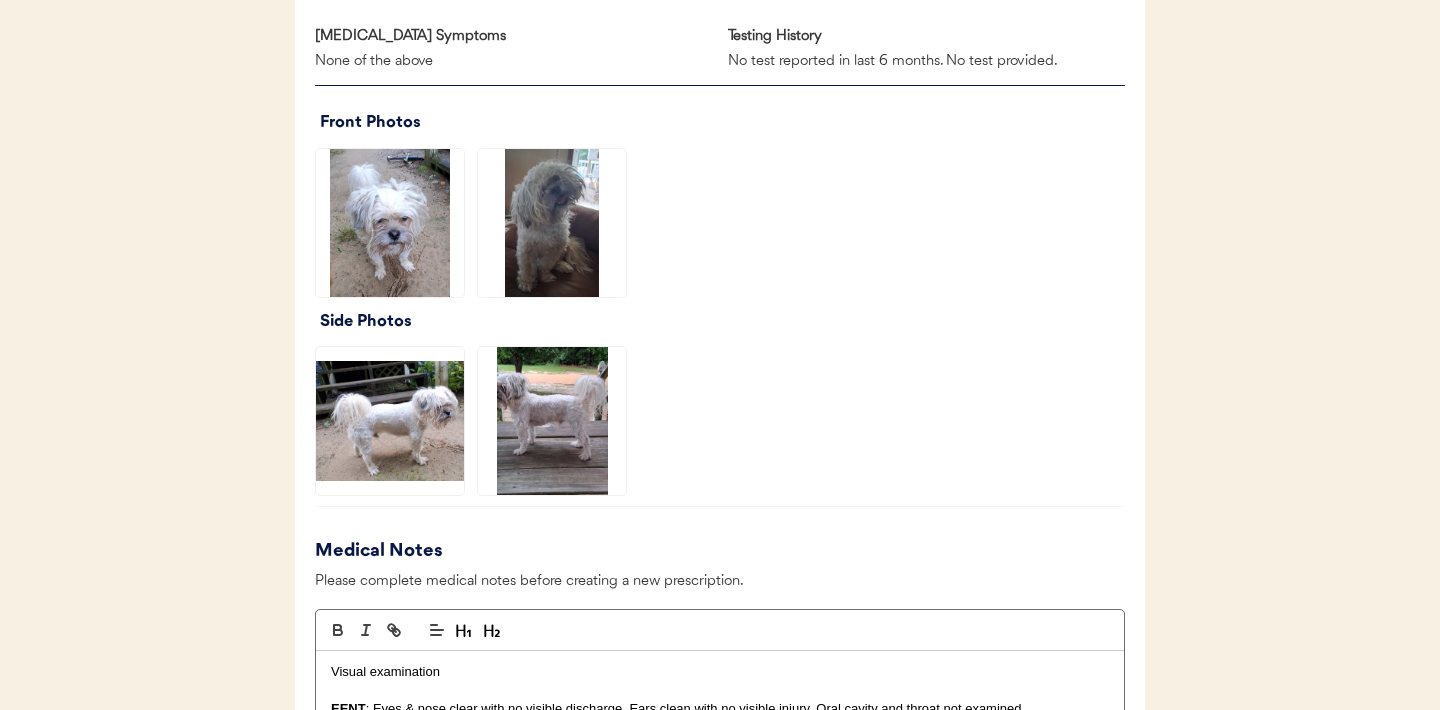 click 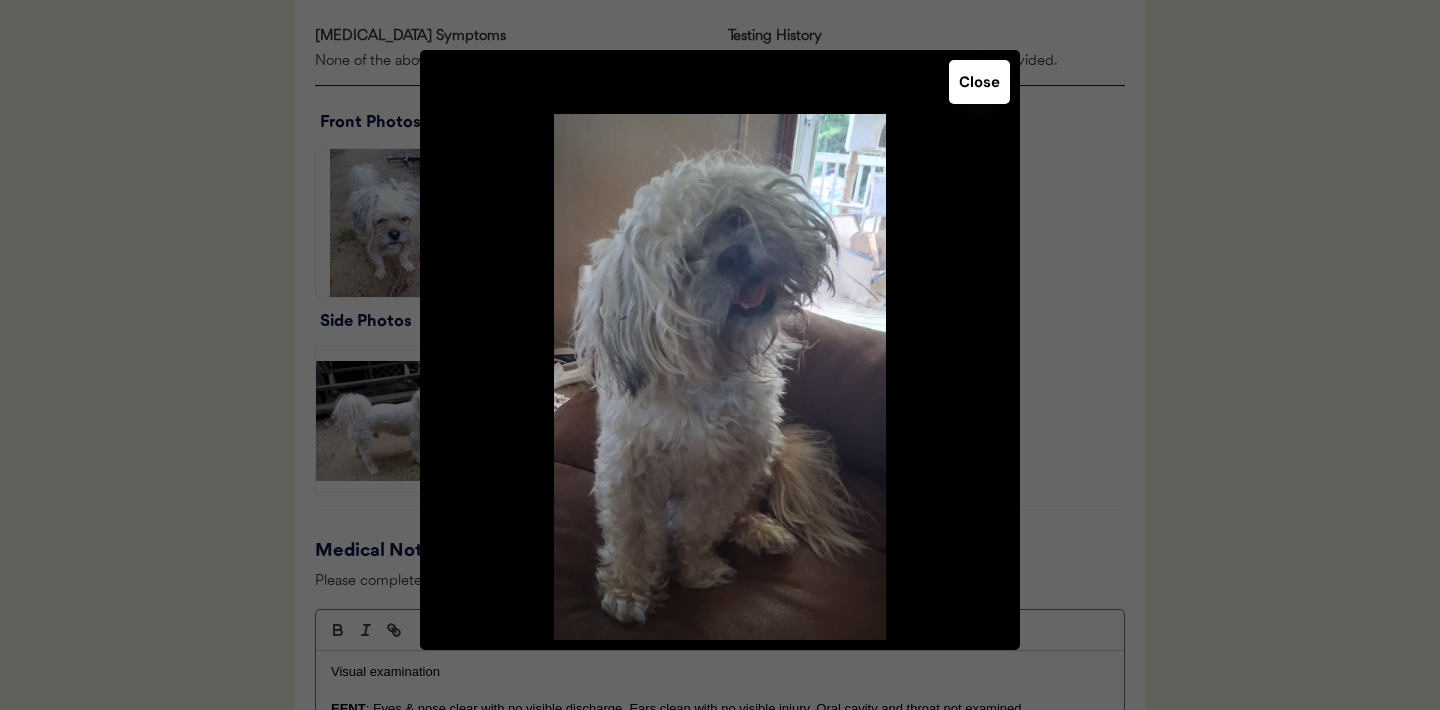 click on "Close" at bounding box center [979, 82] 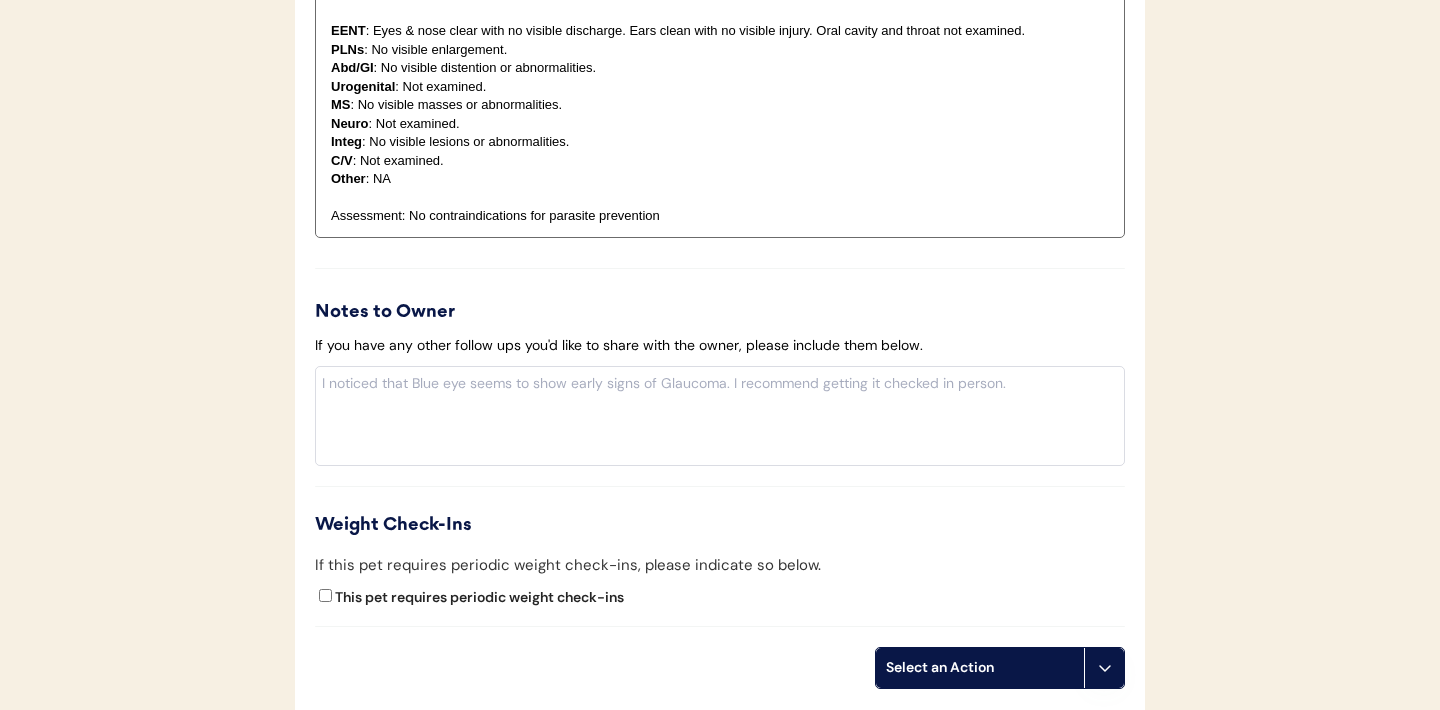 scroll, scrollTop: 2239, scrollLeft: 0, axis: vertical 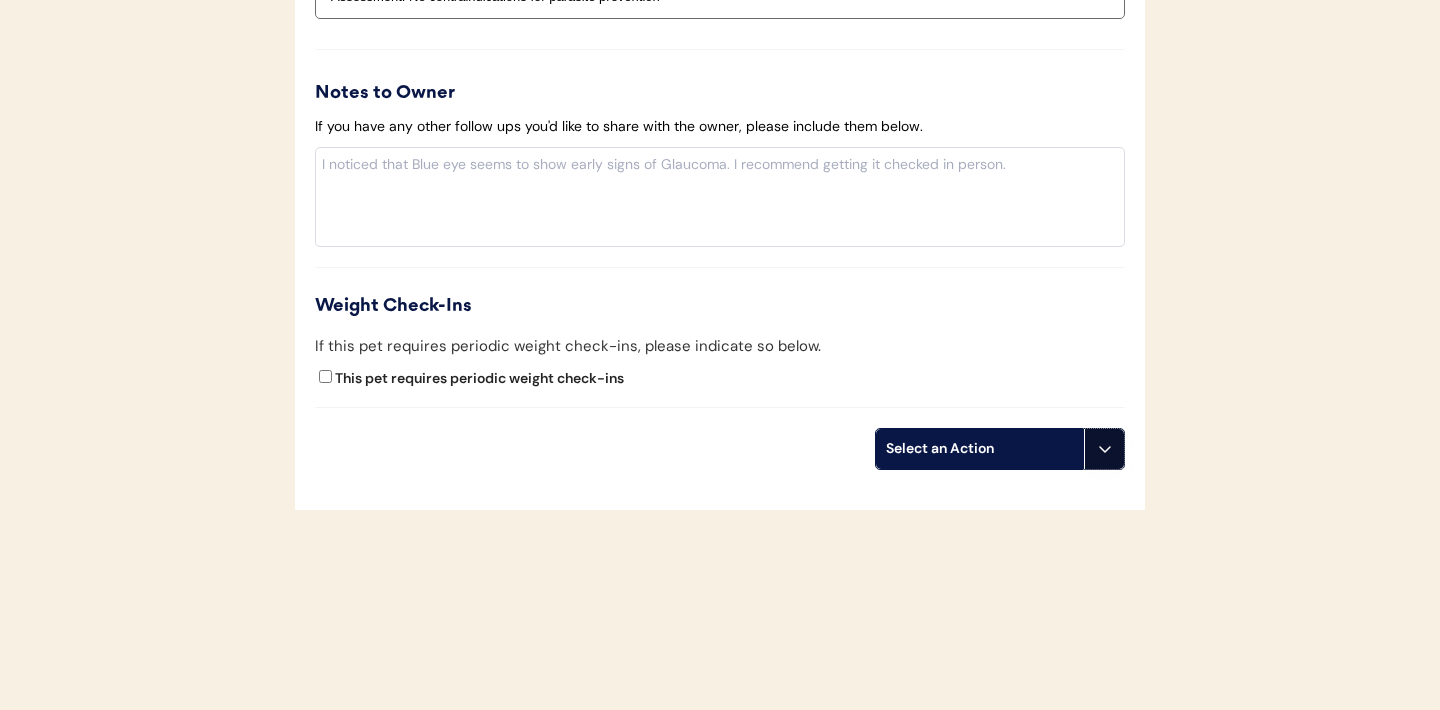 click at bounding box center (1104, 449) 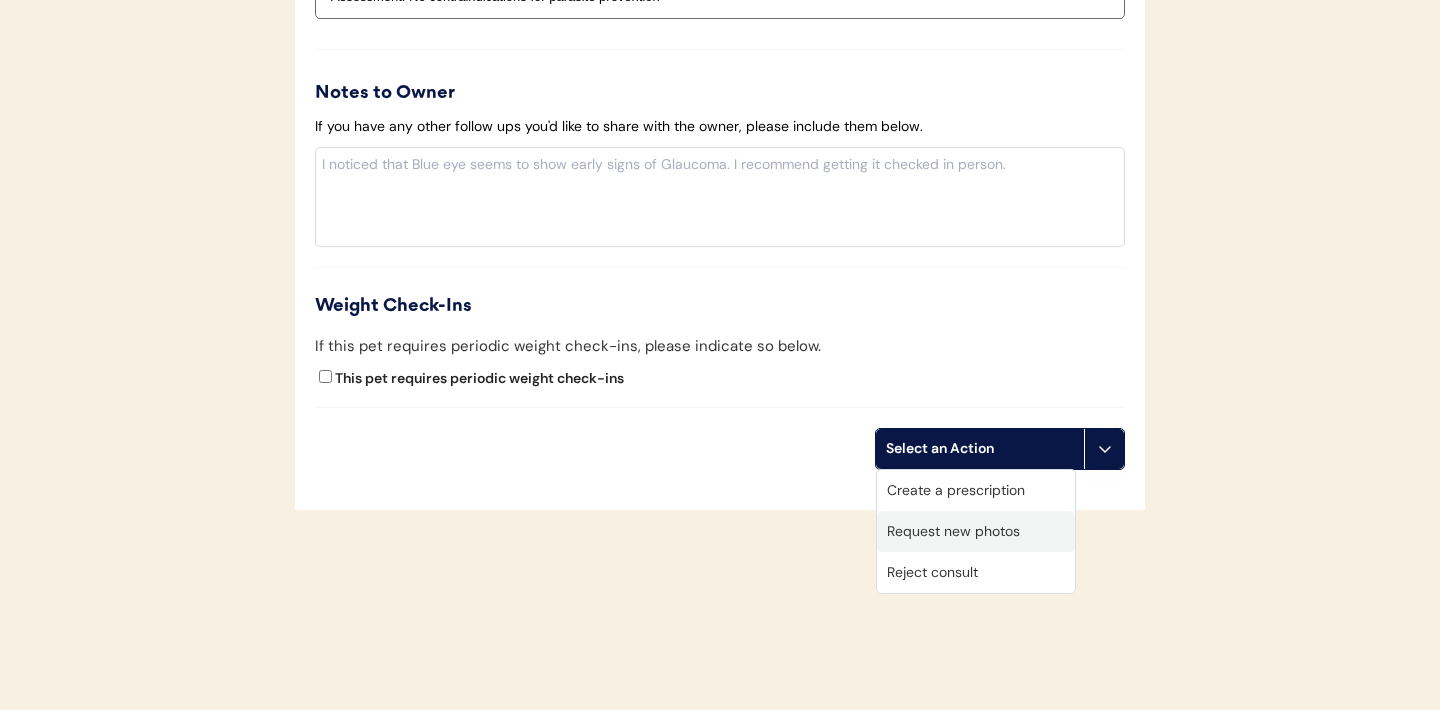 click on "Request new photos" at bounding box center [976, 531] 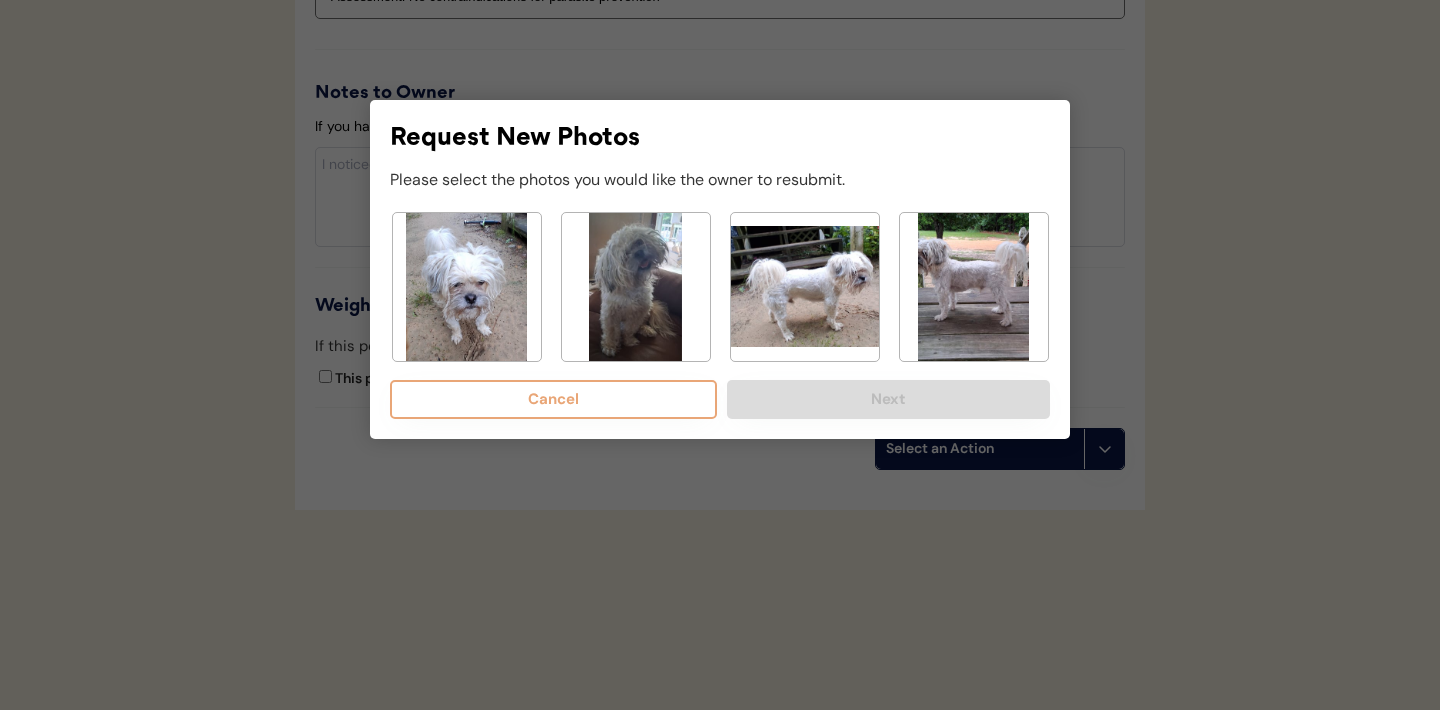 click at bounding box center [720, 355] 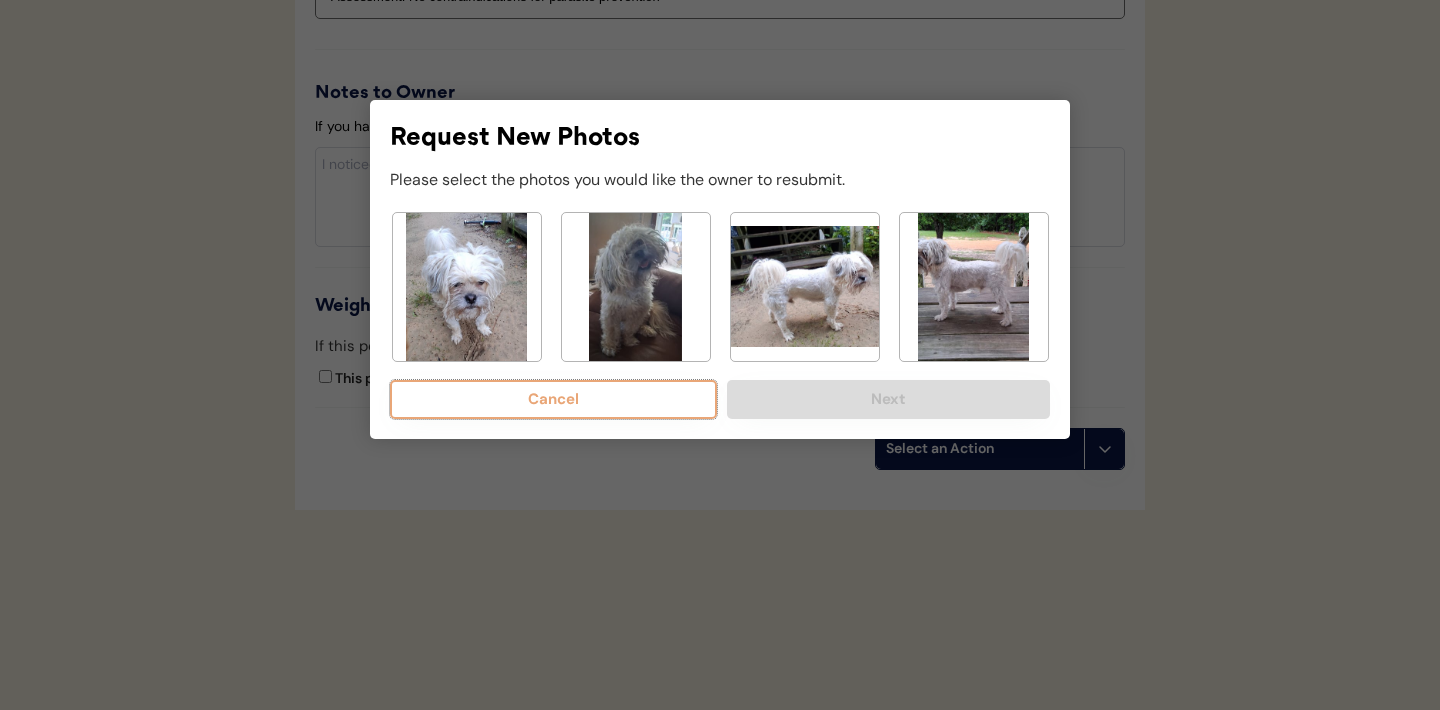 click on "Cancel" at bounding box center (553, 399) 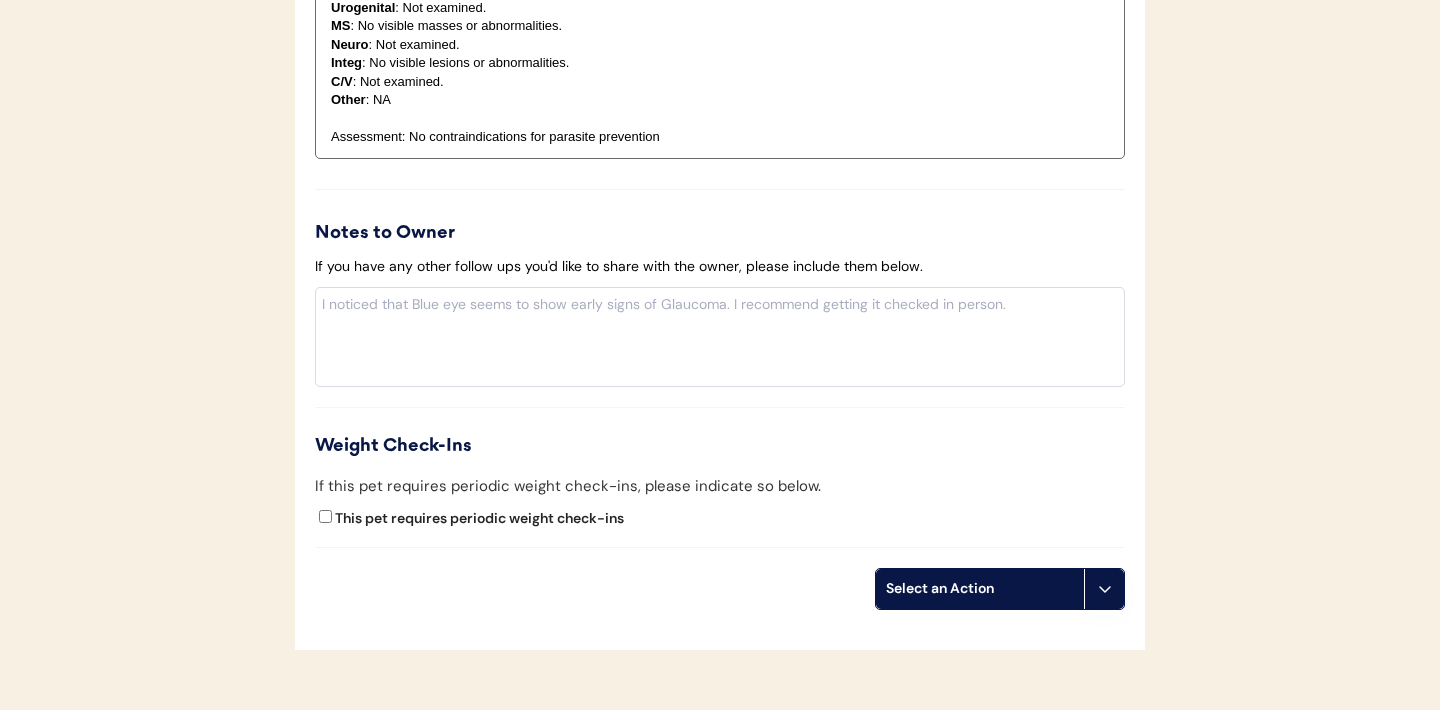 scroll, scrollTop: 2140, scrollLeft: 0, axis: vertical 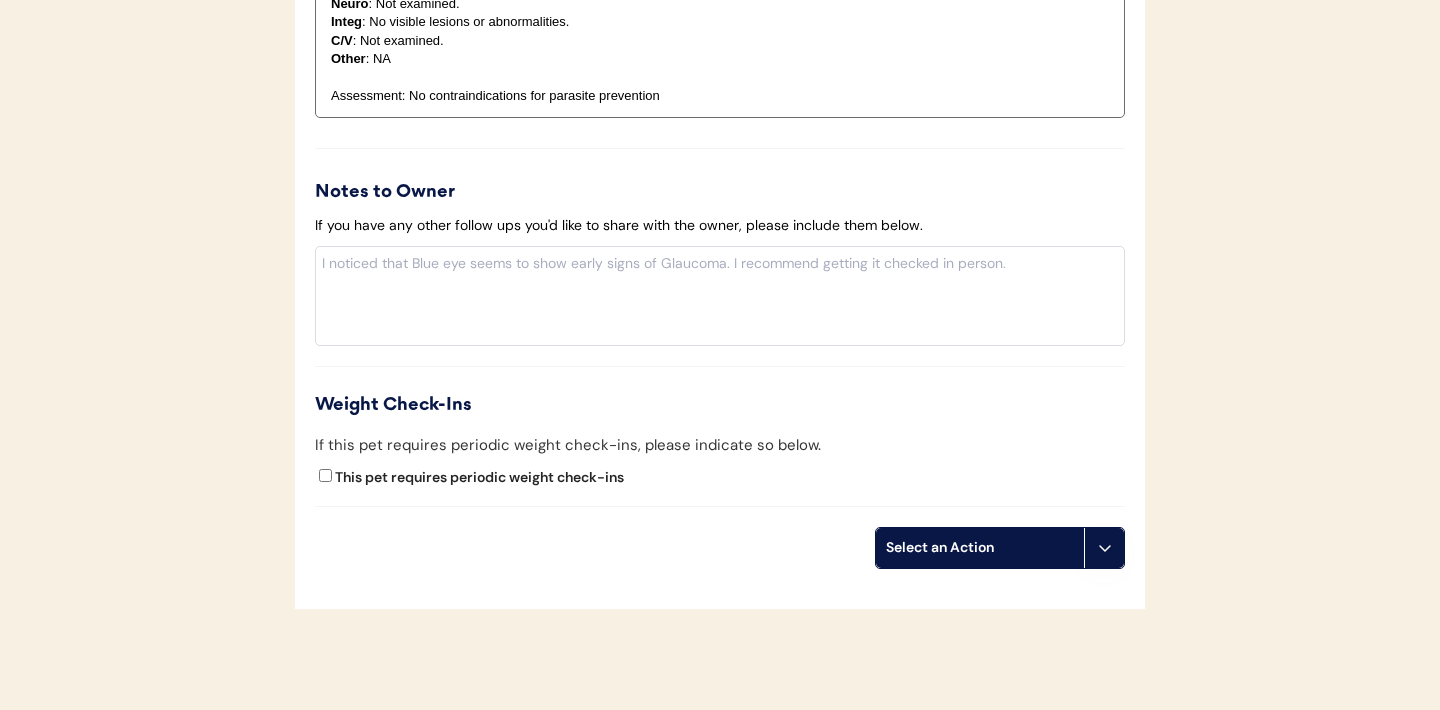 click 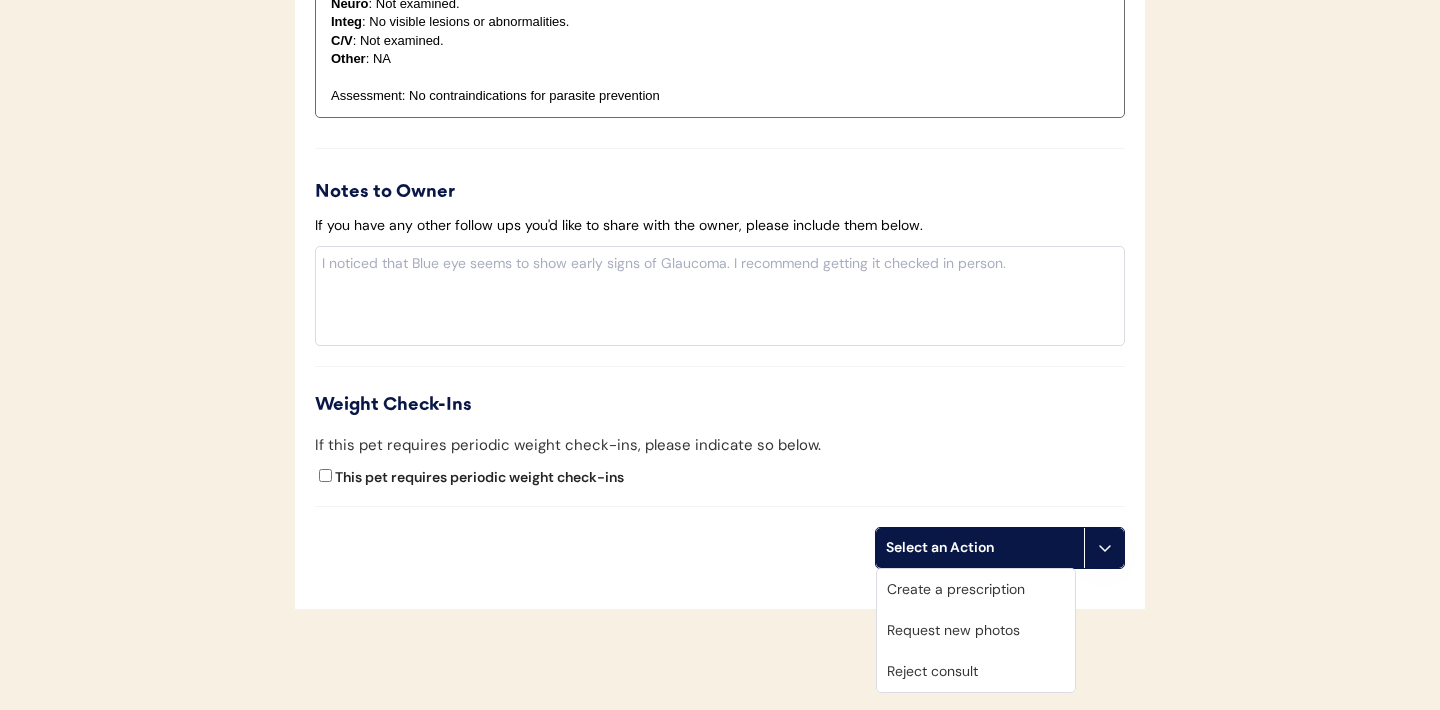 click on "Request new photos" at bounding box center (976, 630) 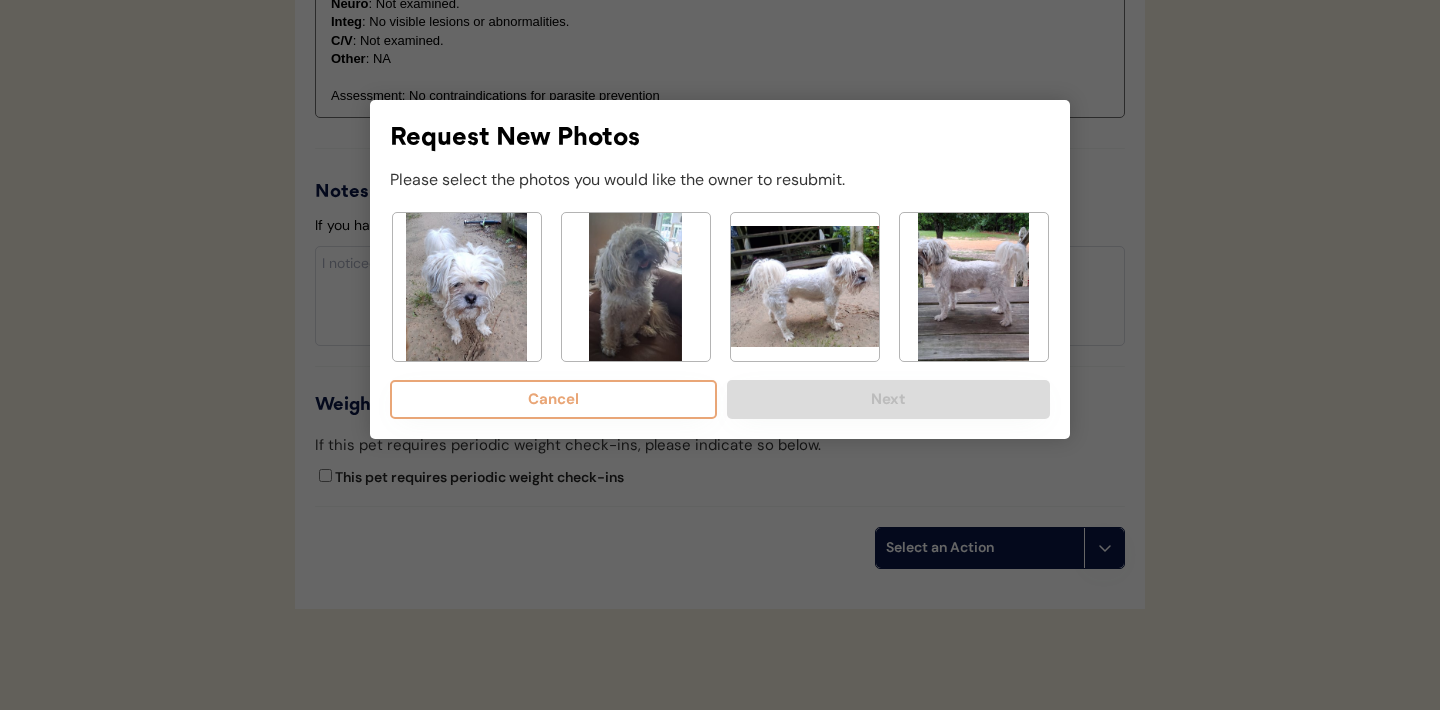 click 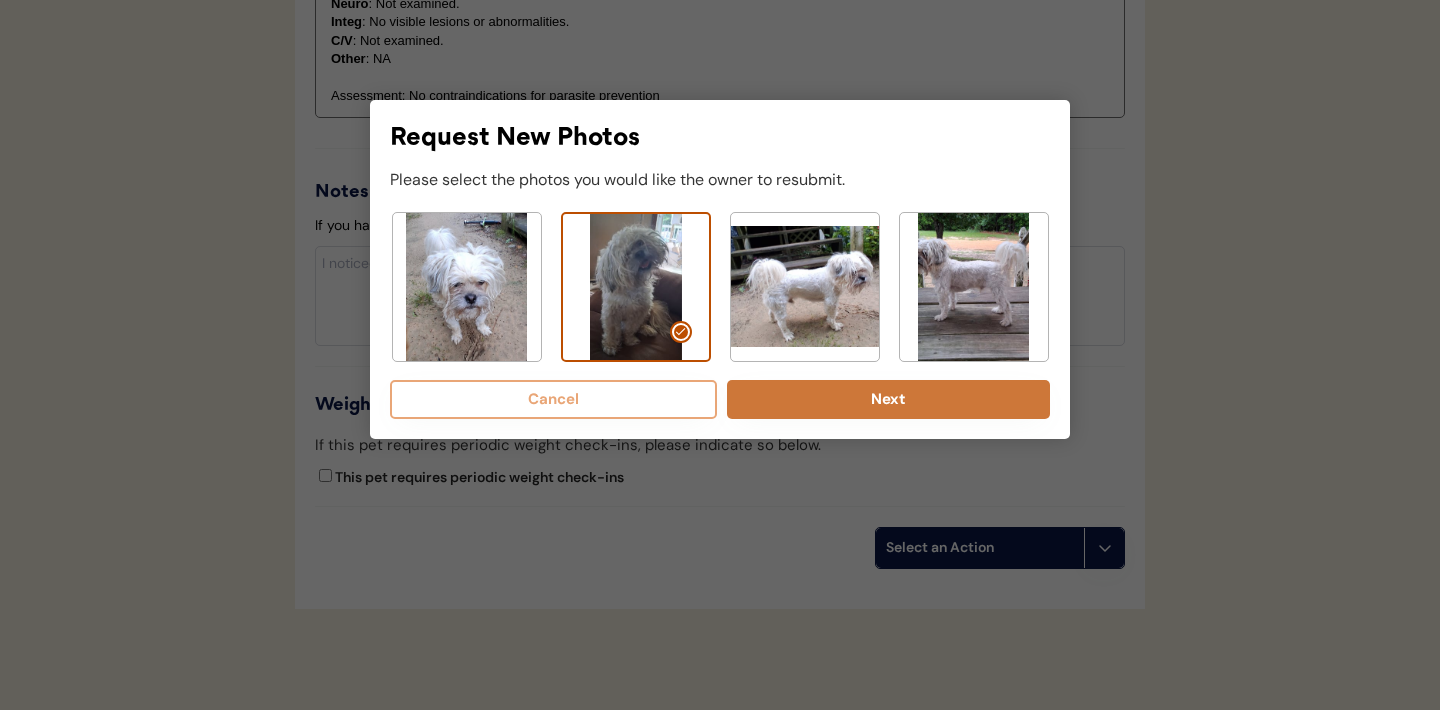click on "Next" at bounding box center (888, 399) 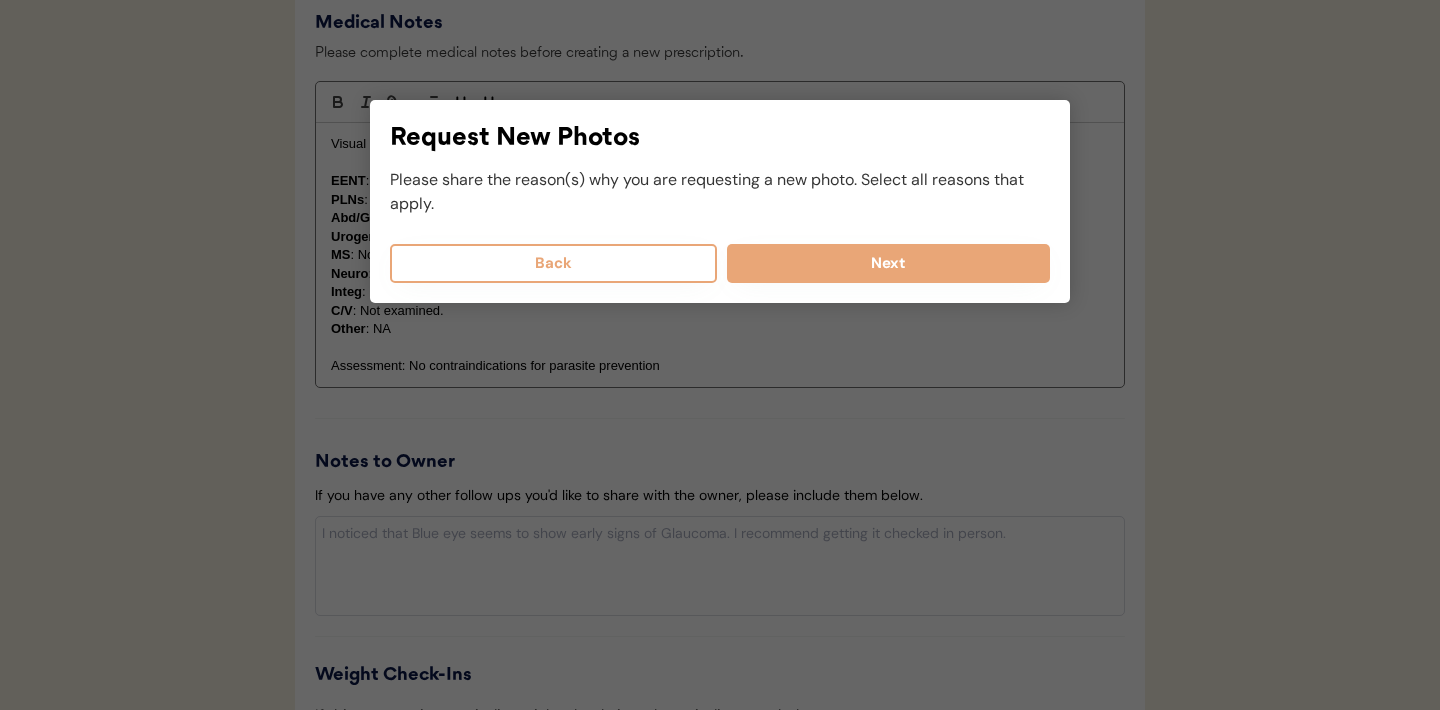 scroll, scrollTop: 1868, scrollLeft: 0, axis: vertical 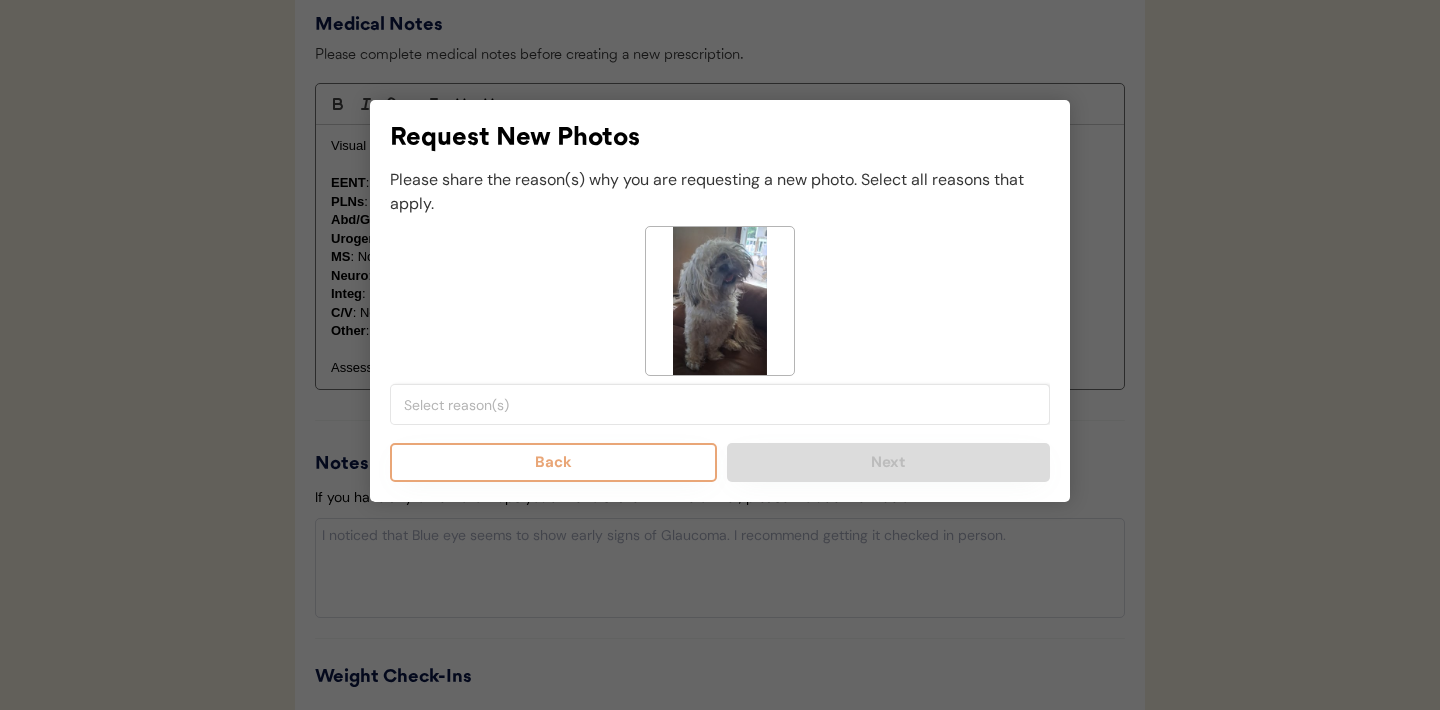 click 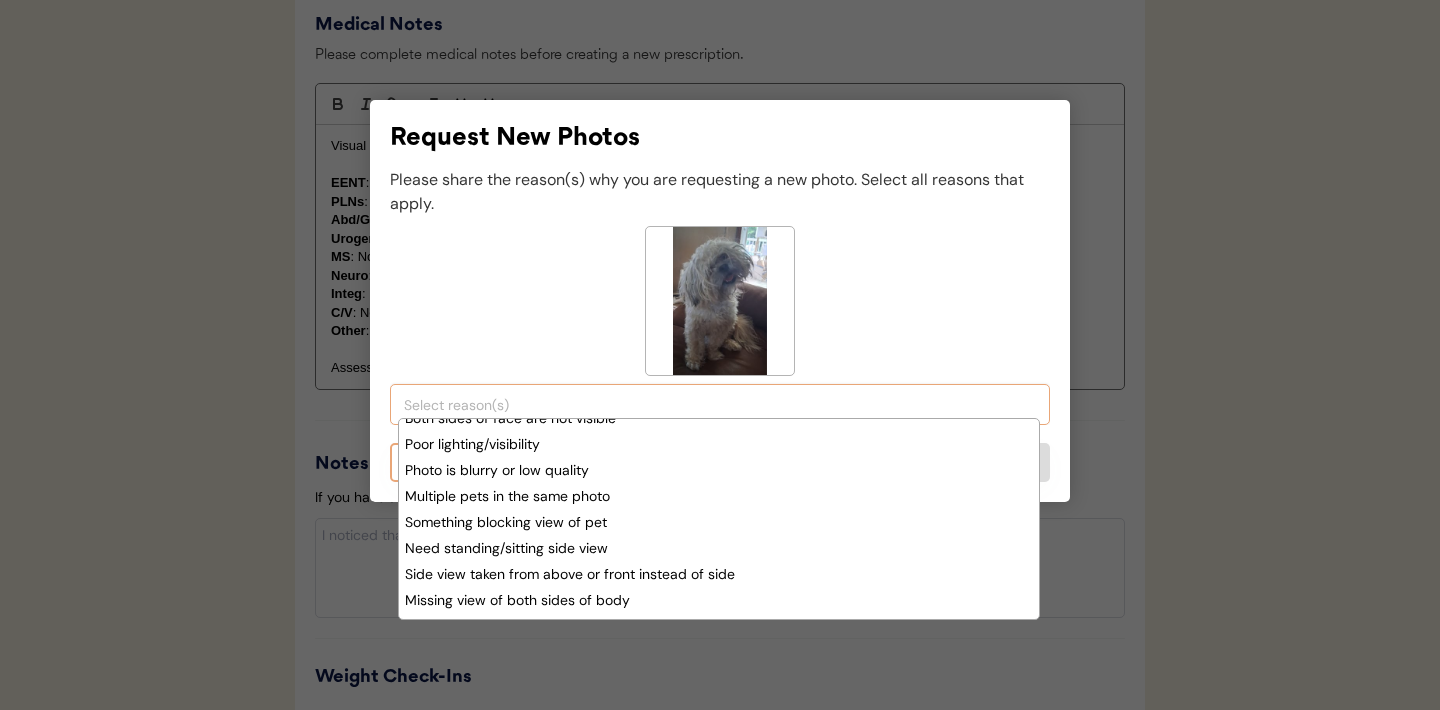 scroll, scrollTop: 0, scrollLeft: 0, axis: both 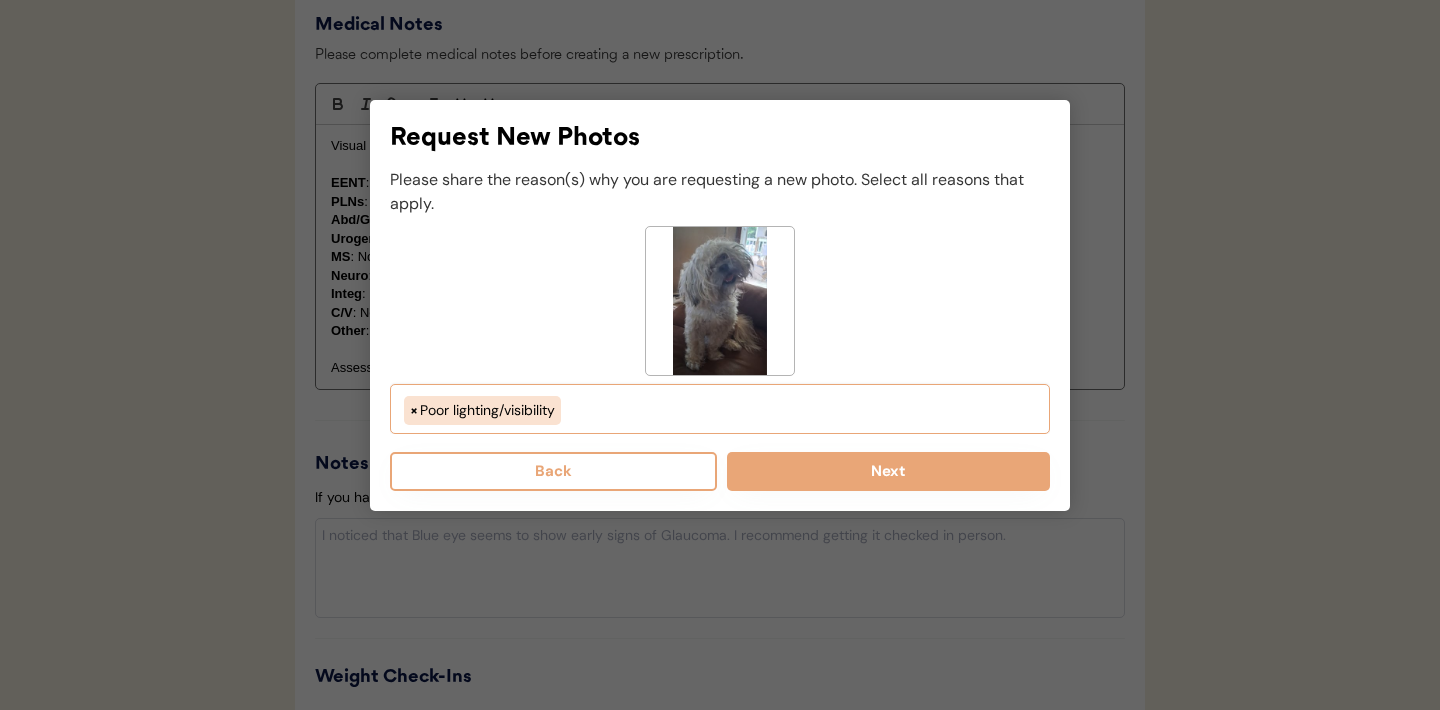 select on "porr_lighting" 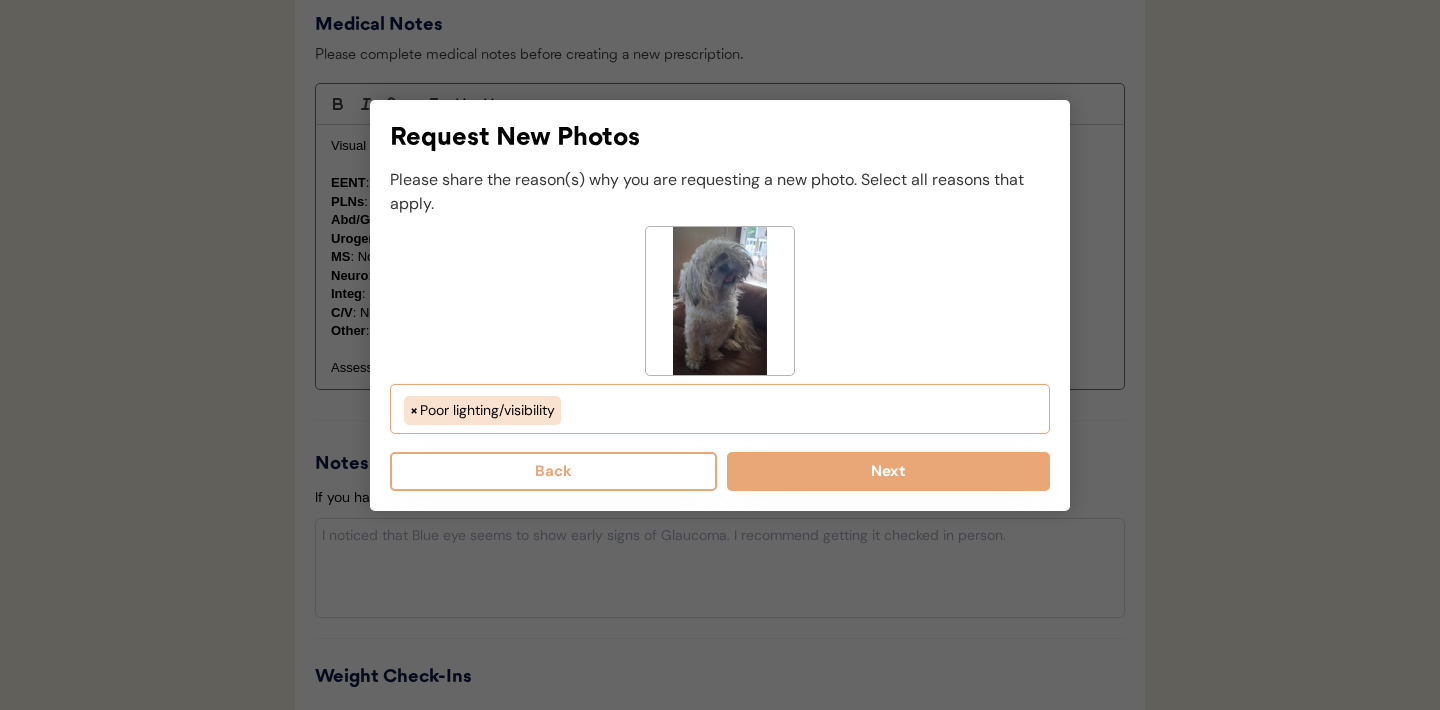 click on "× Poor lighting/visibility" at bounding box center (720, 408) 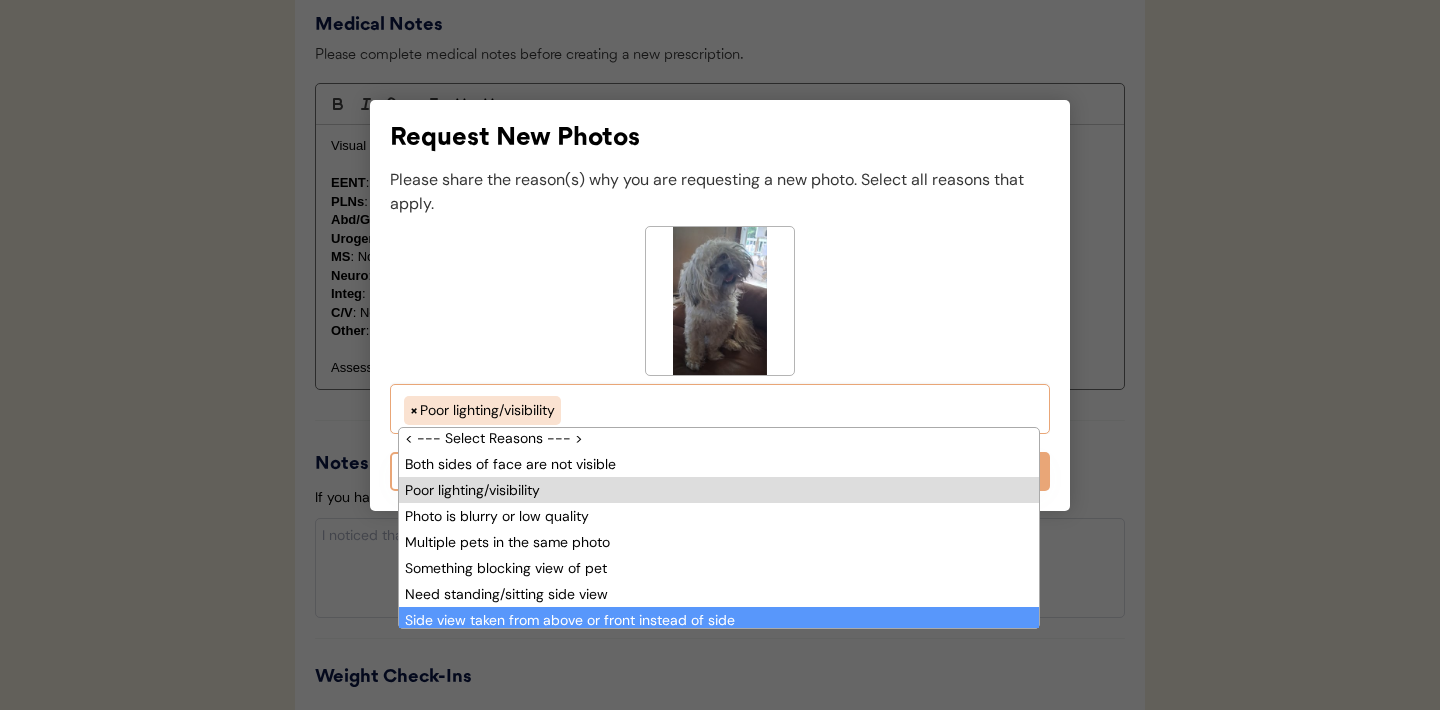 scroll, scrollTop: 0, scrollLeft: 0, axis: both 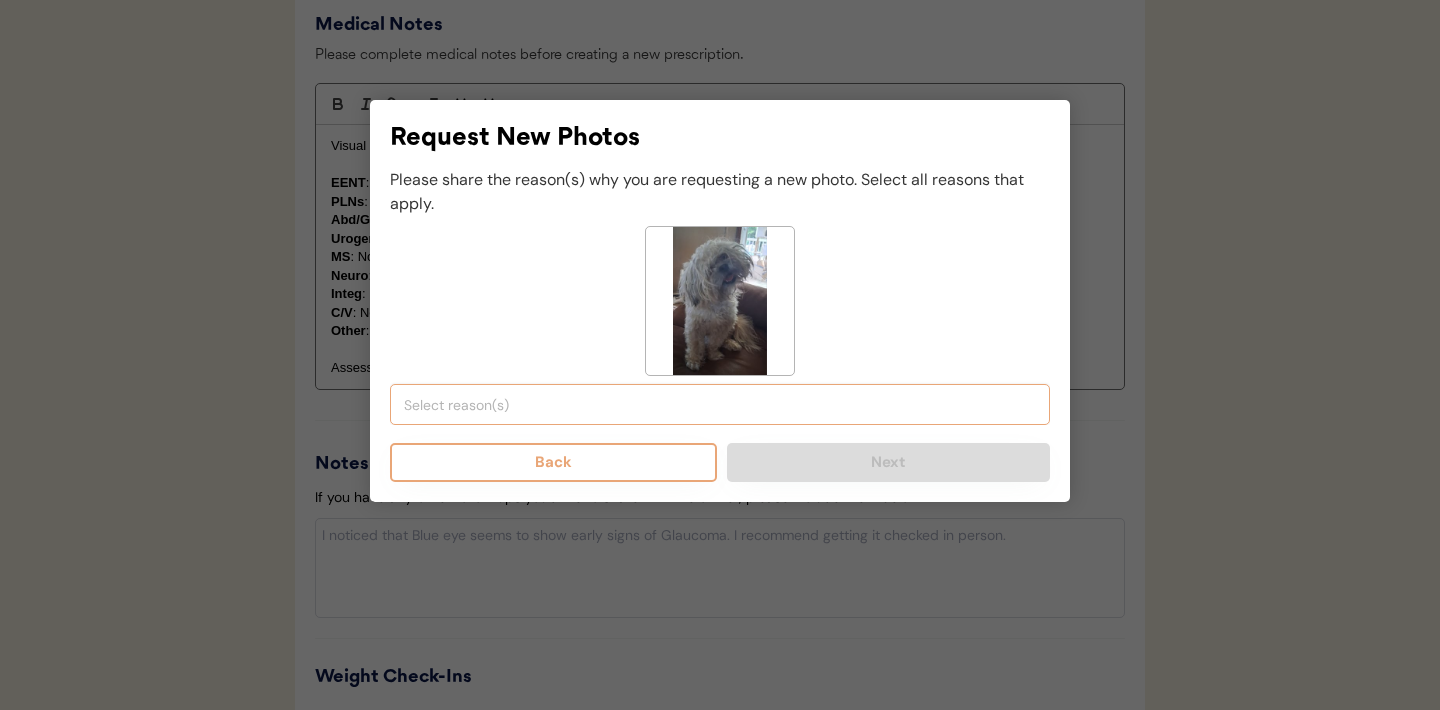 click at bounding box center [725, 405] 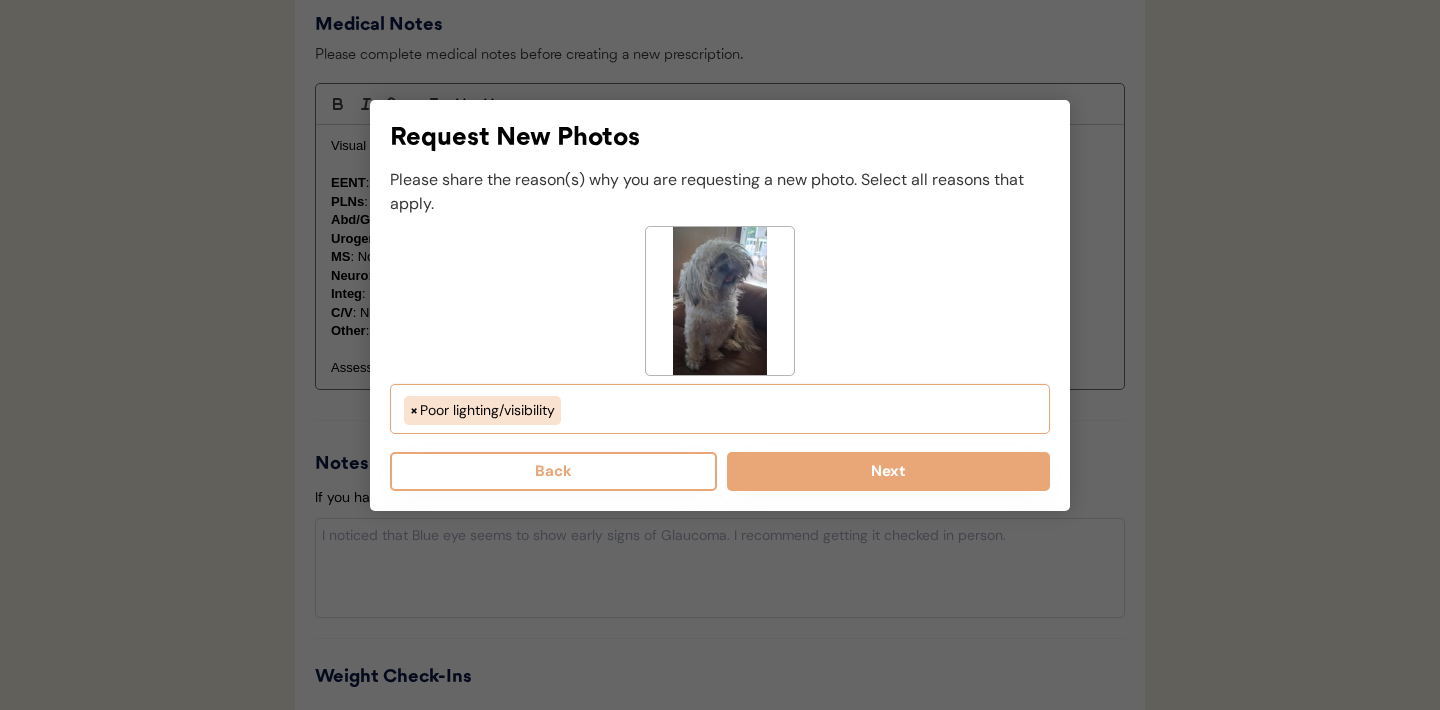 select on "porr_lighting" 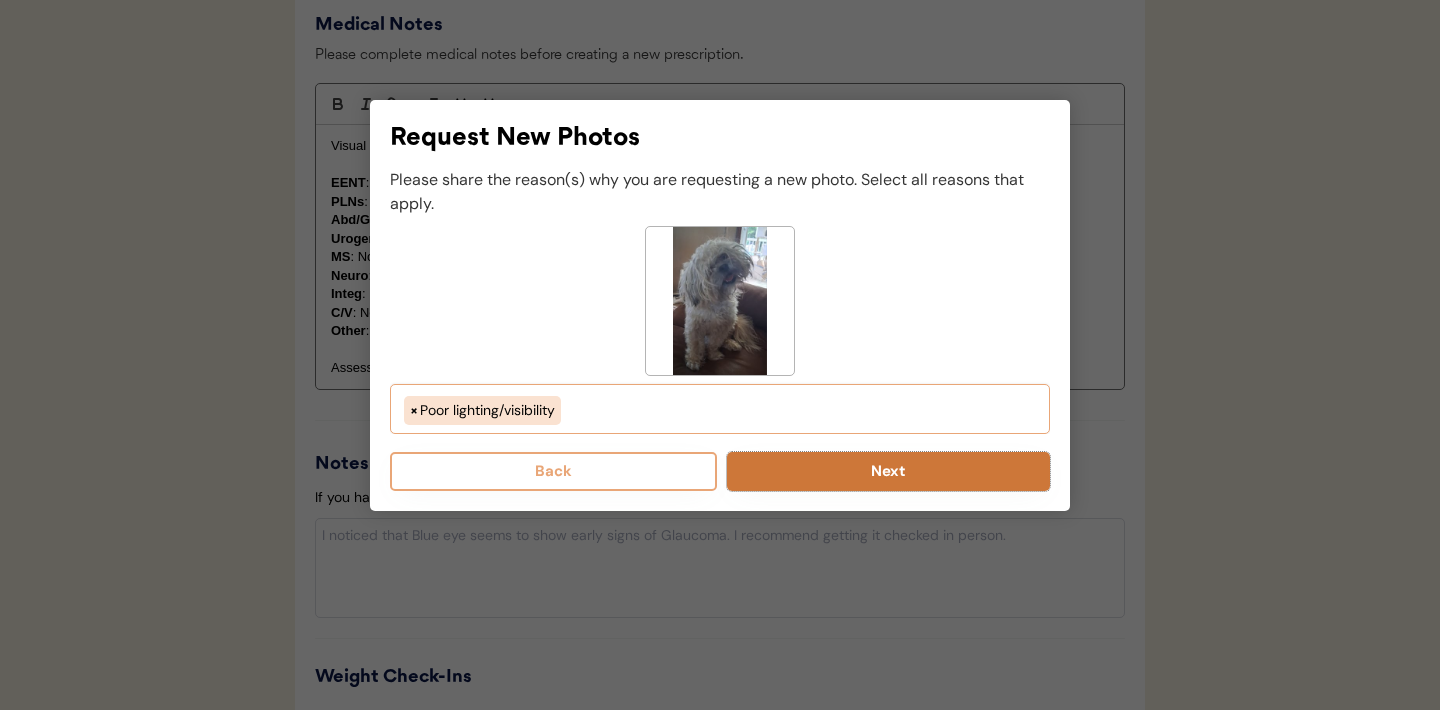 click on "Next" at bounding box center [888, 471] 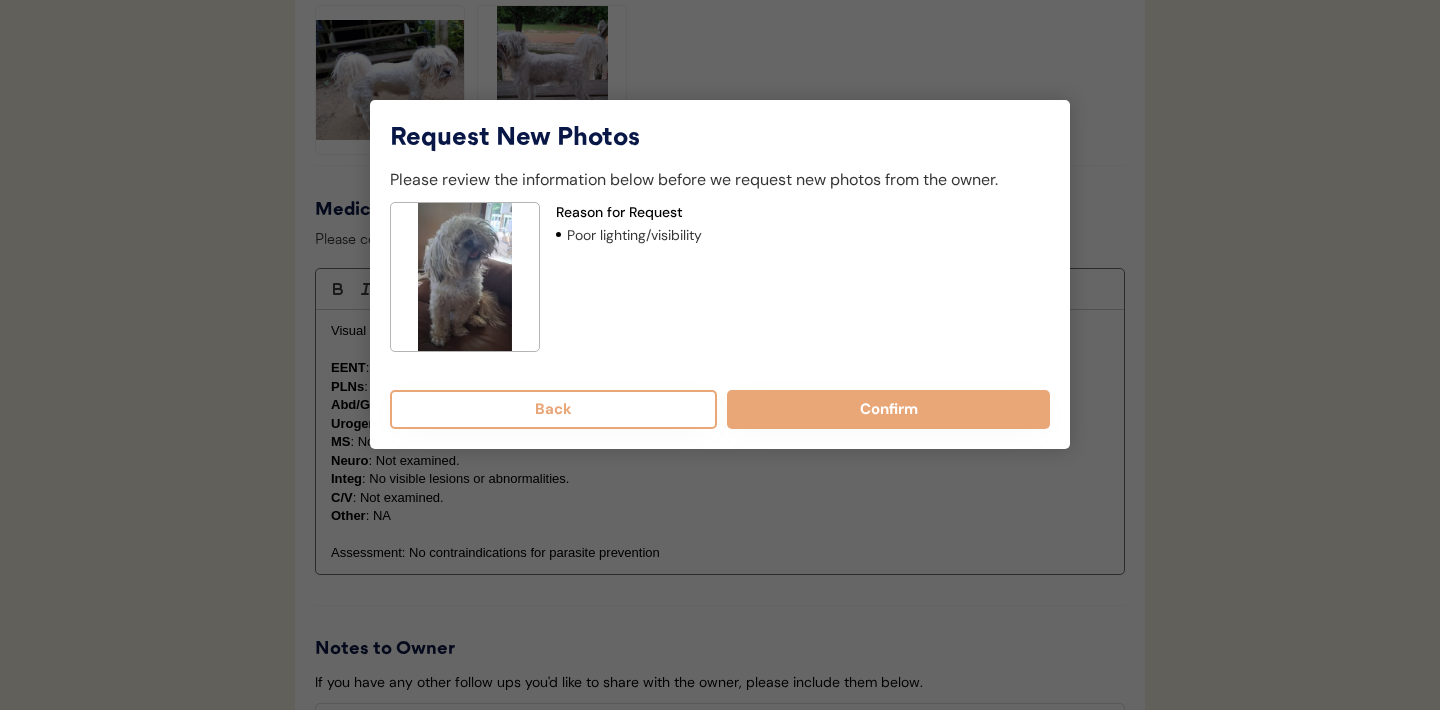 scroll, scrollTop: 1669, scrollLeft: 0, axis: vertical 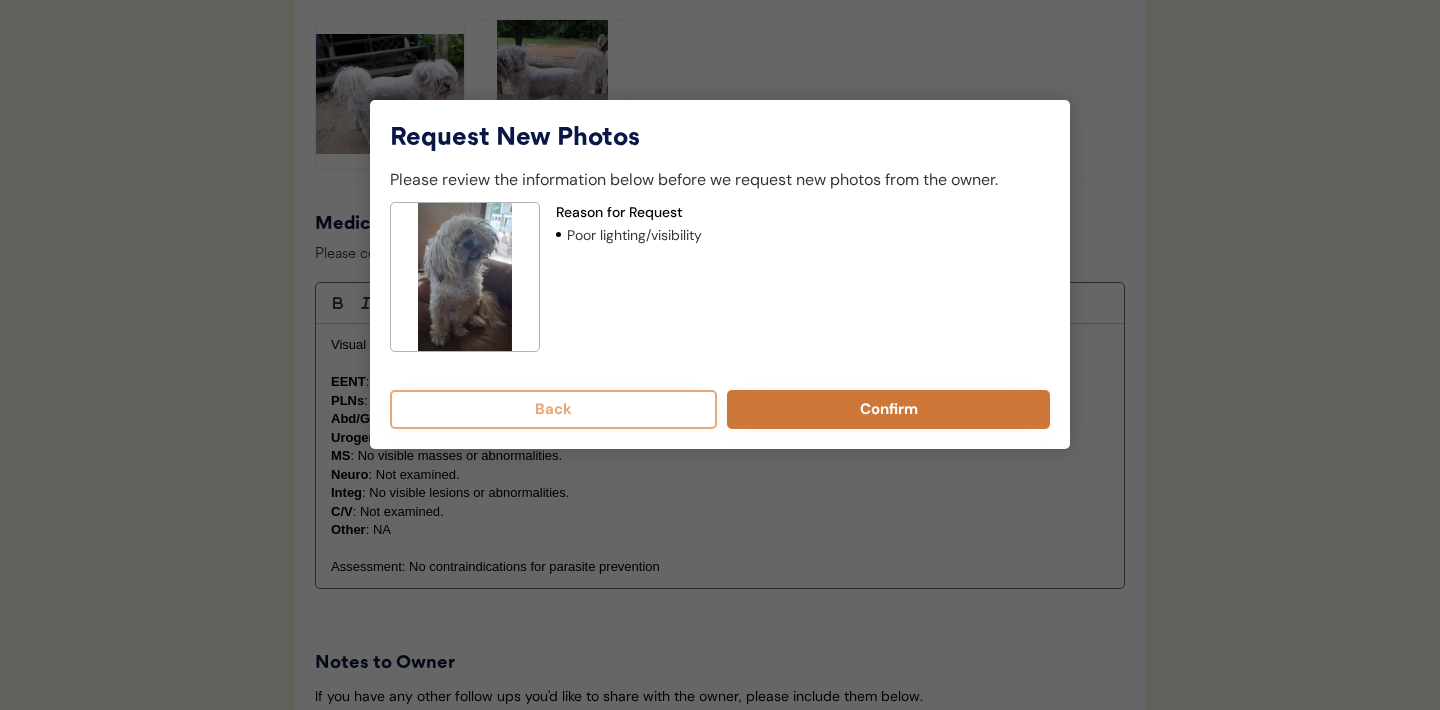 click on "Confirm" at bounding box center (888, 409) 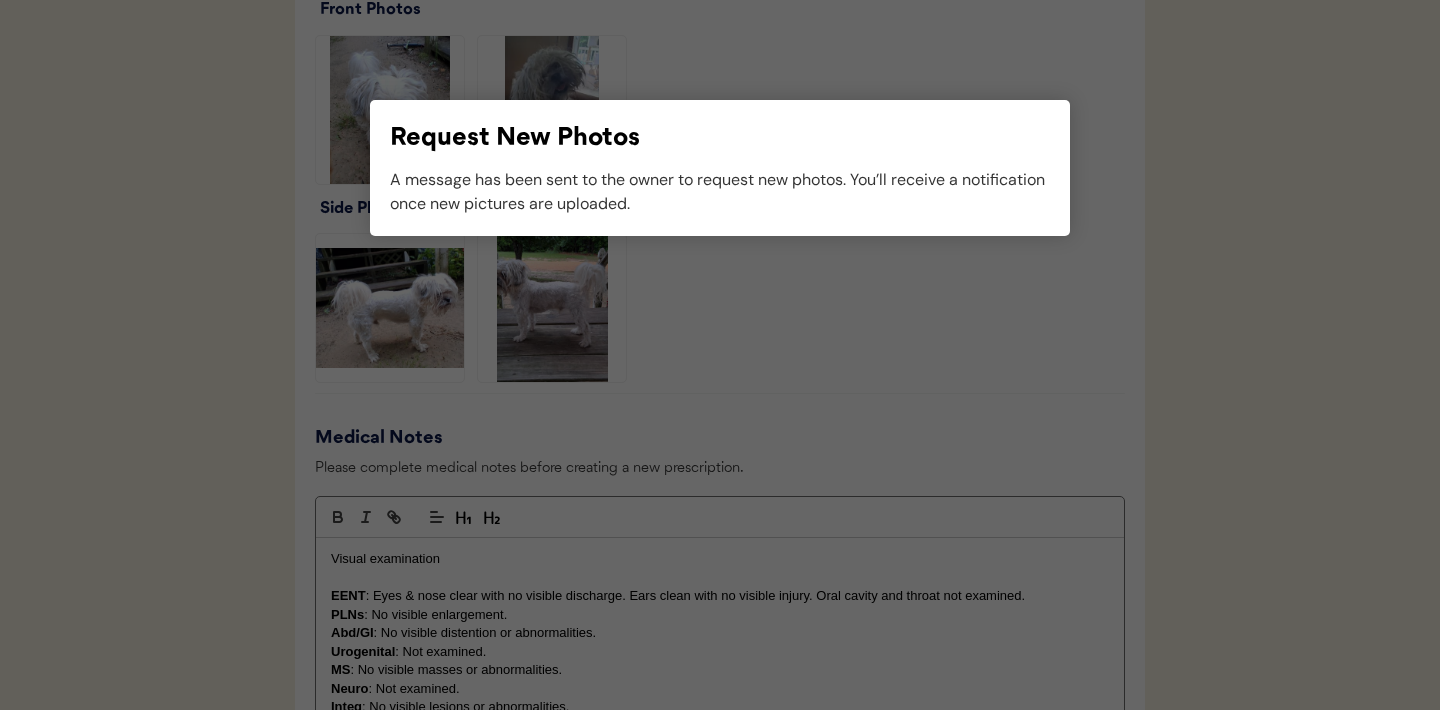 scroll, scrollTop: 1408, scrollLeft: 0, axis: vertical 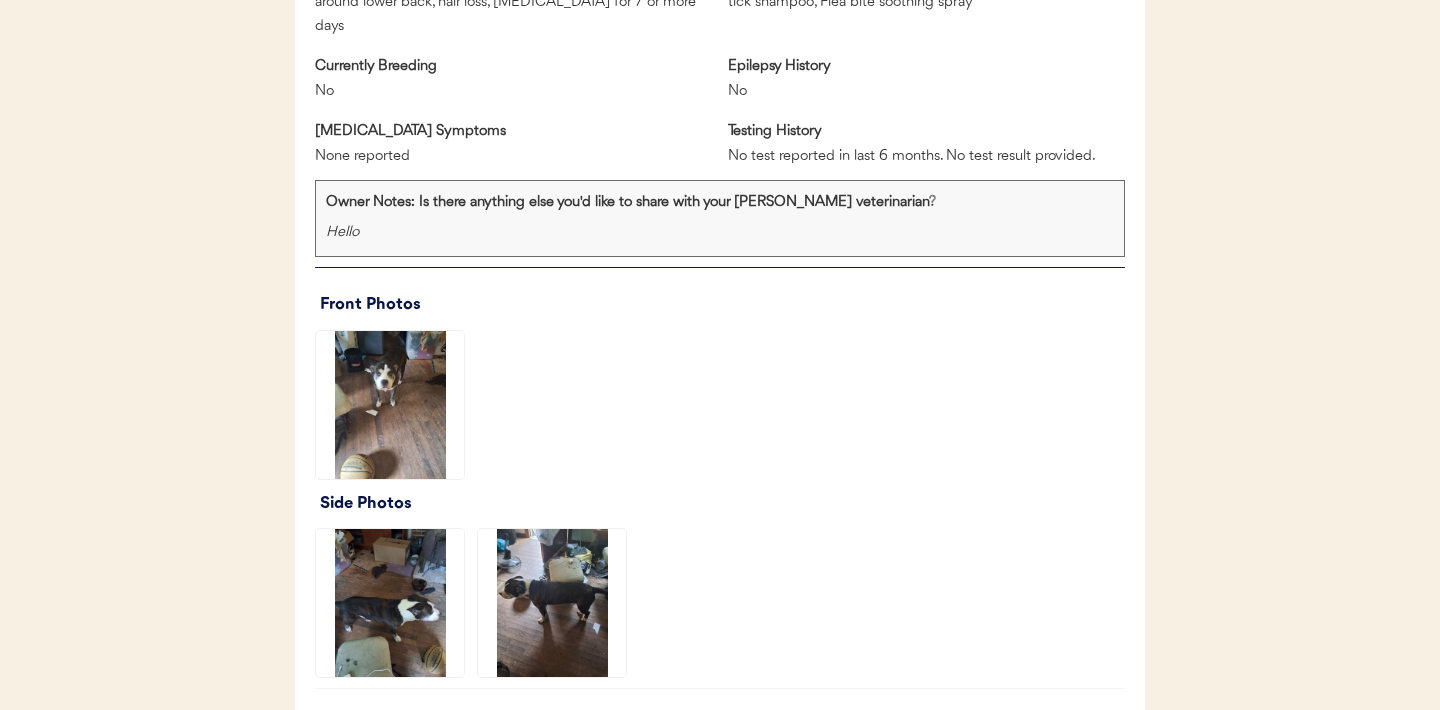 click 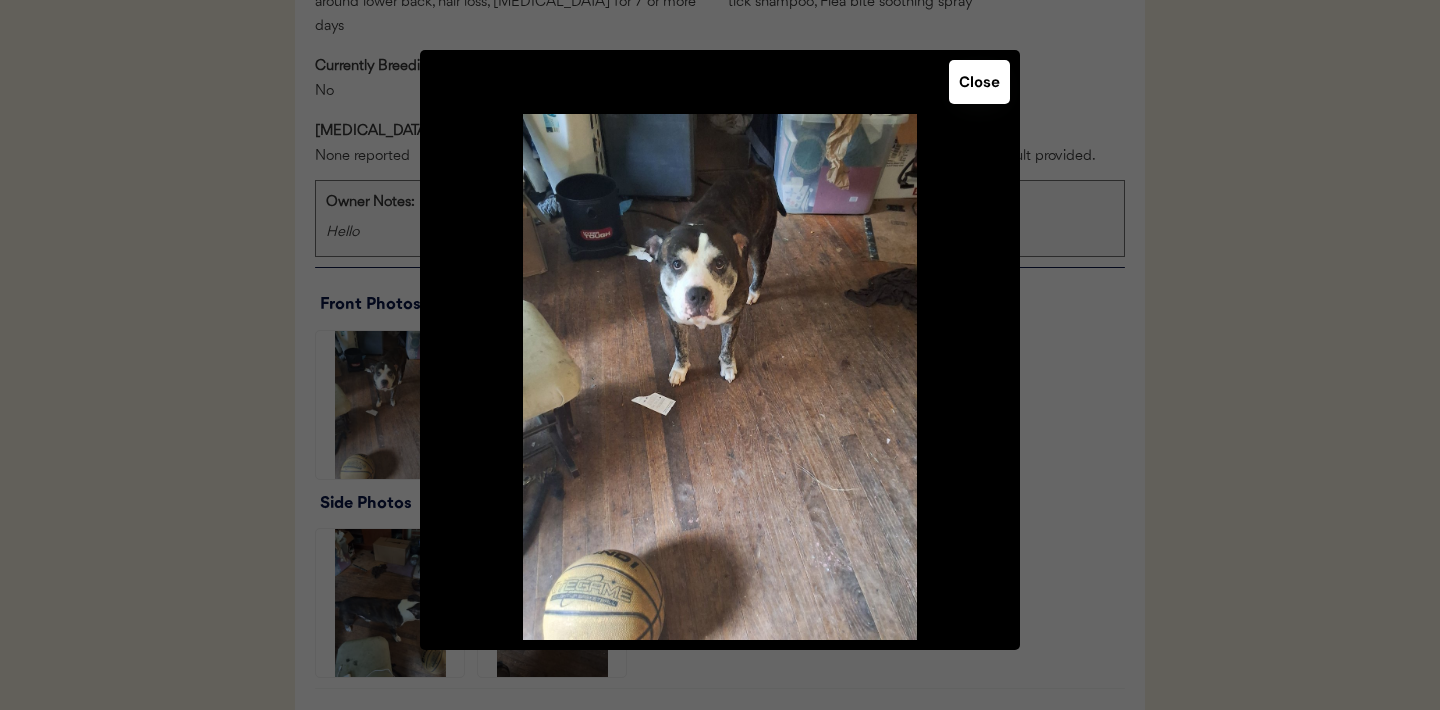 click on "Close" at bounding box center [979, 82] 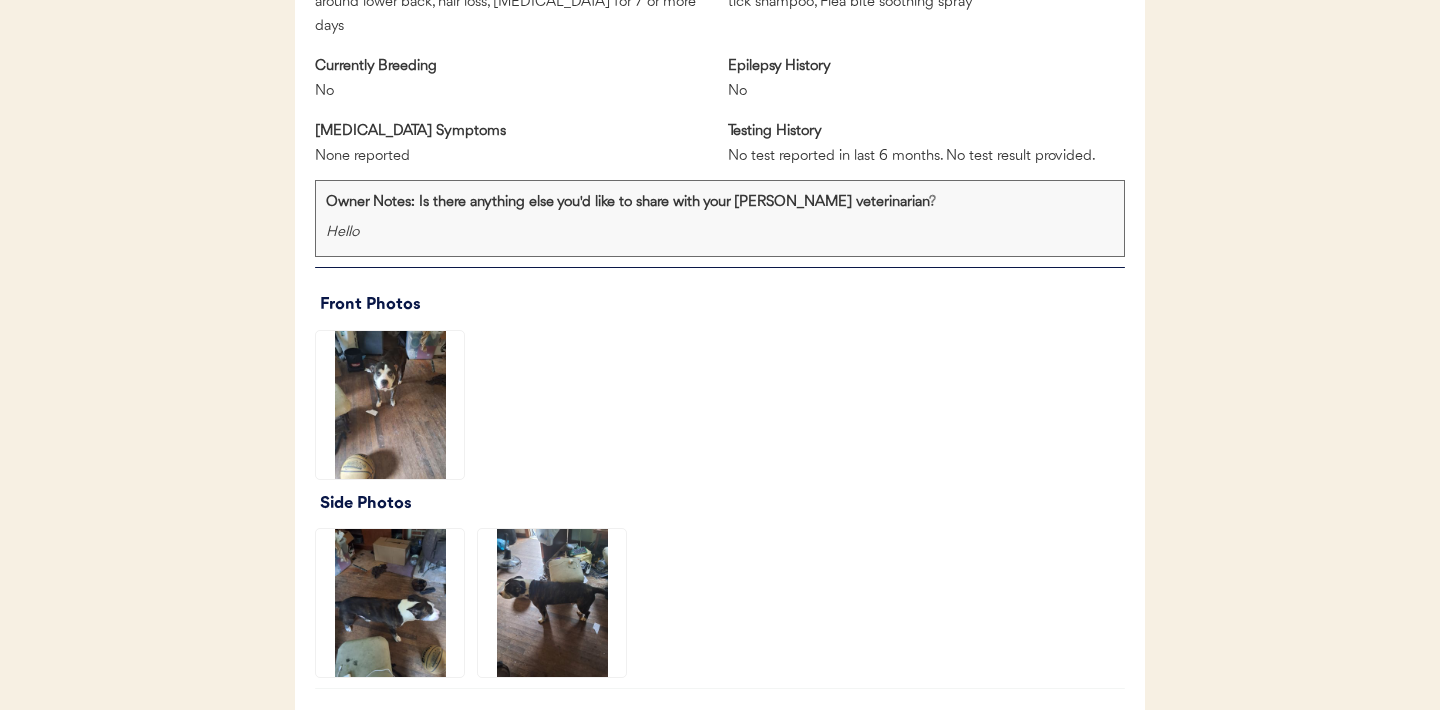 click 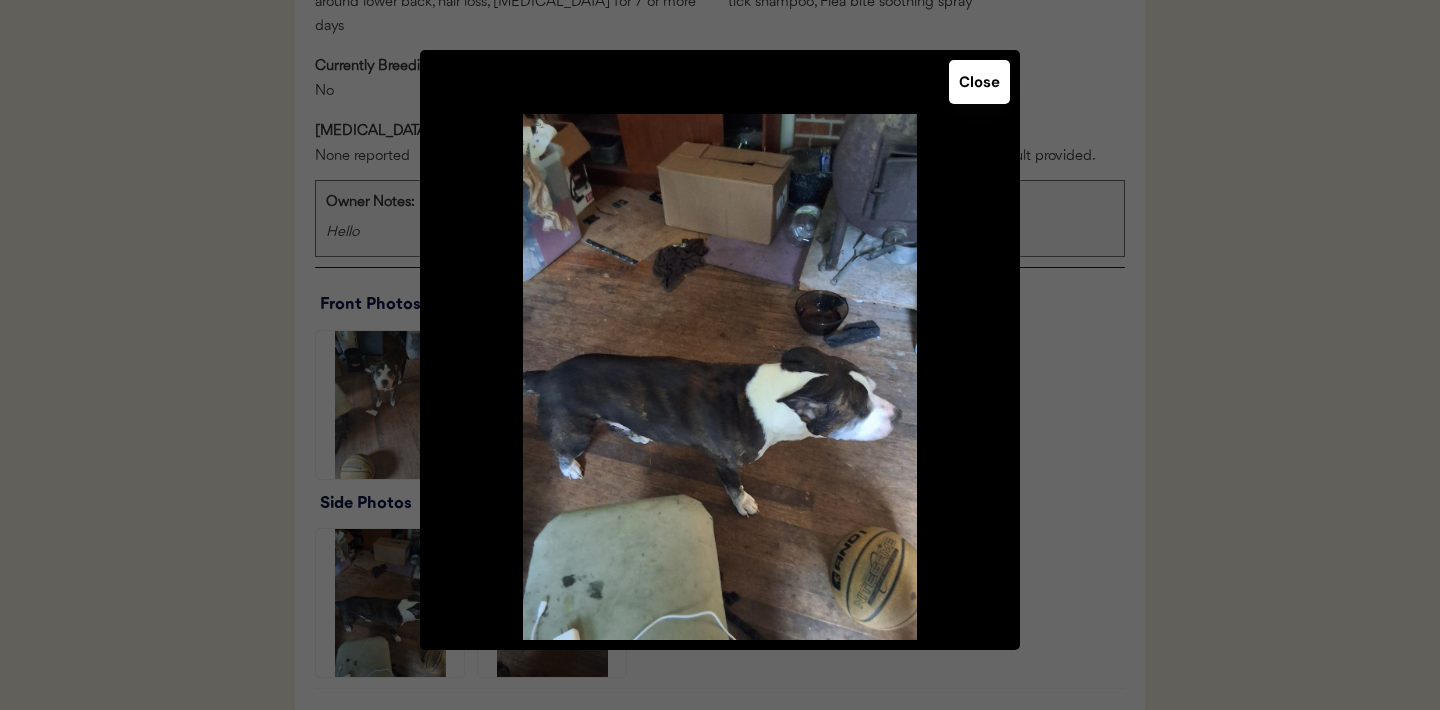 click on "Close" at bounding box center (979, 82) 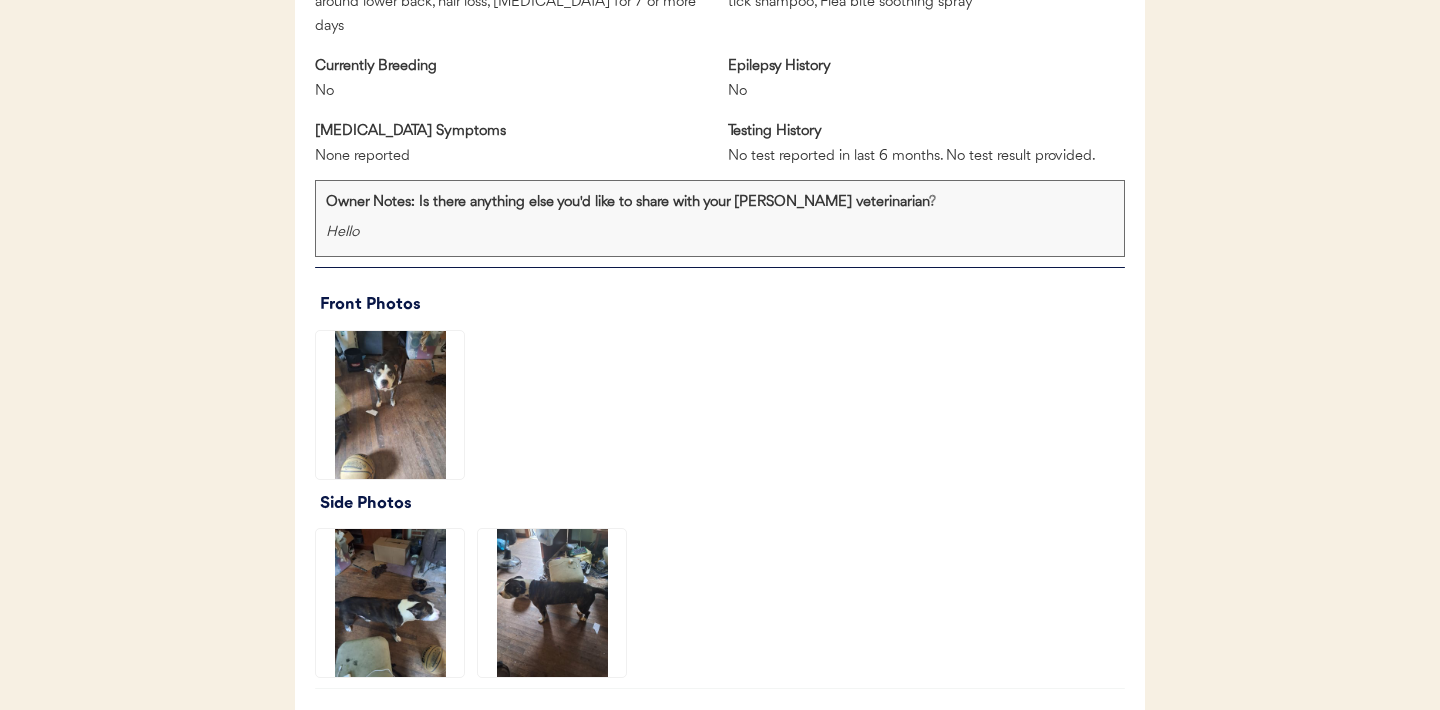 click 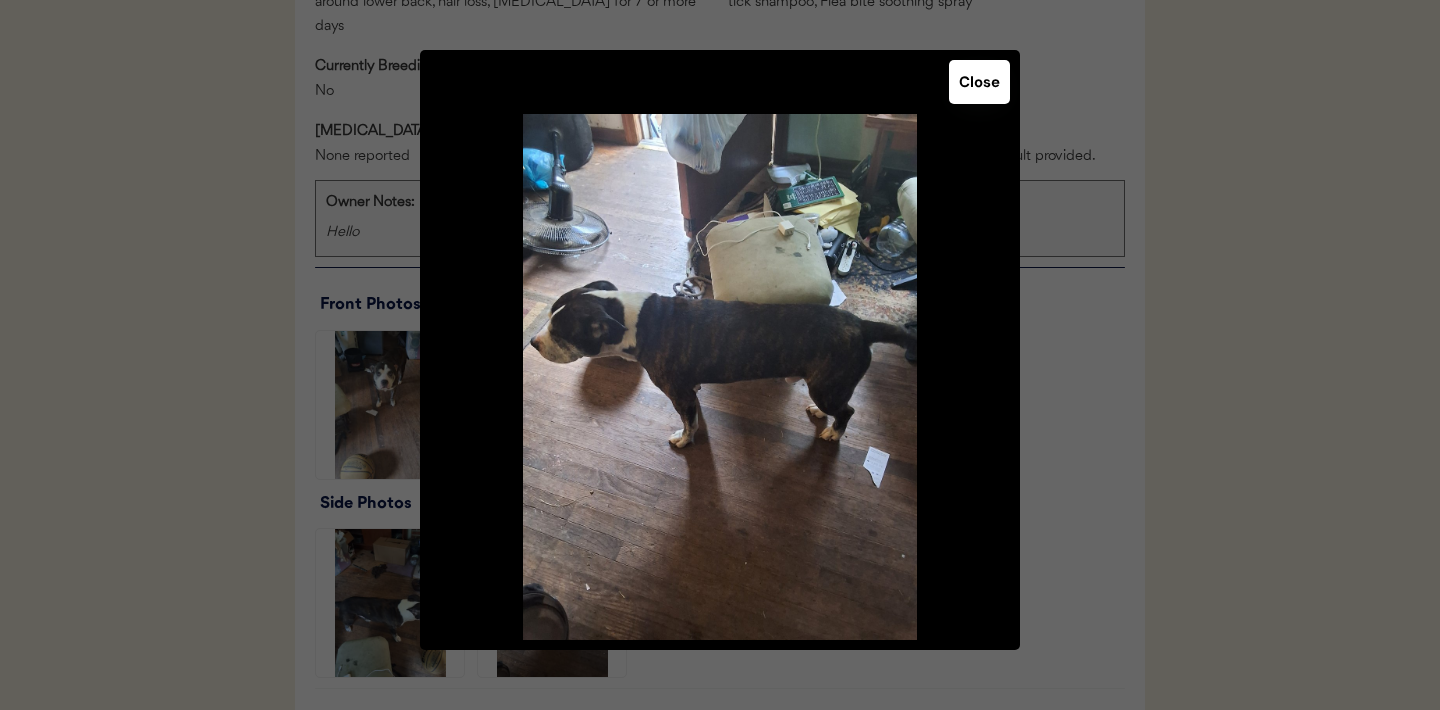 click on "Close" at bounding box center (979, 82) 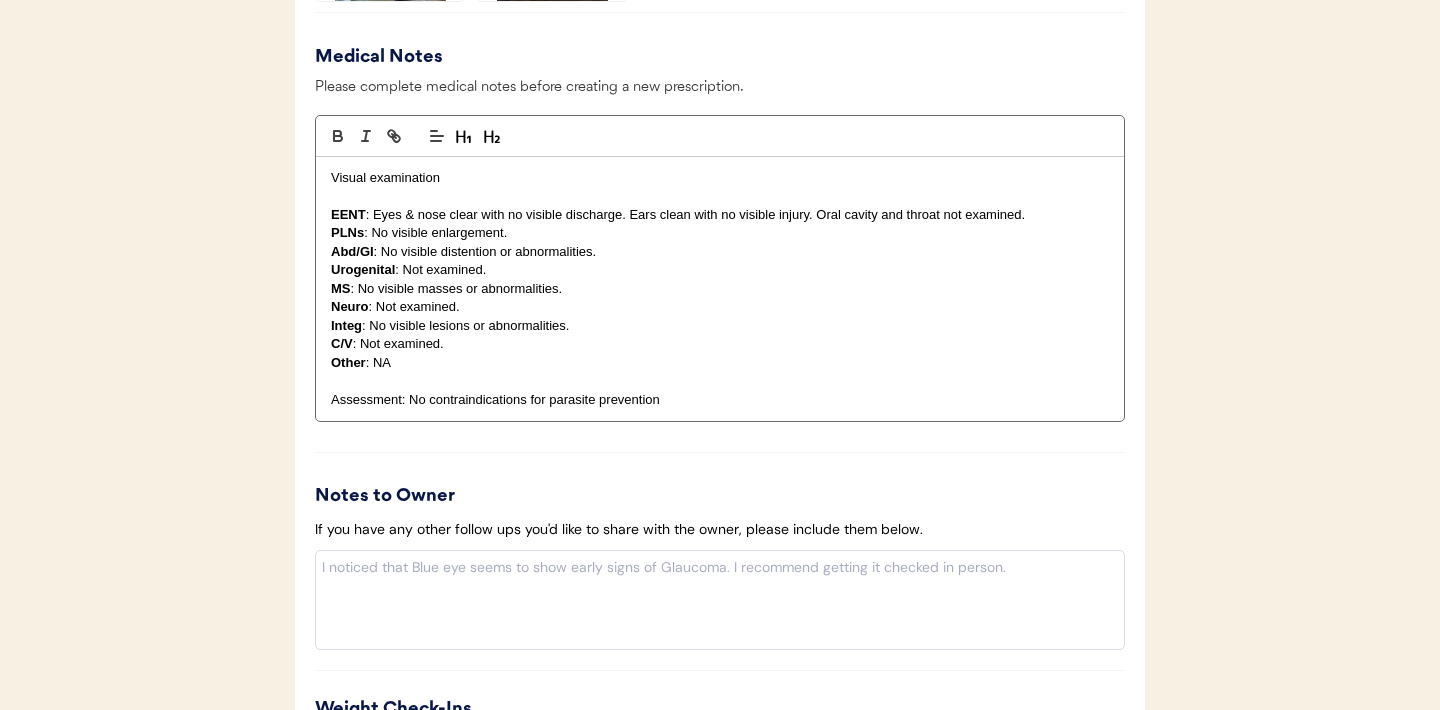scroll, scrollTop: 2352, scrollLeft: 0, axis: vertical 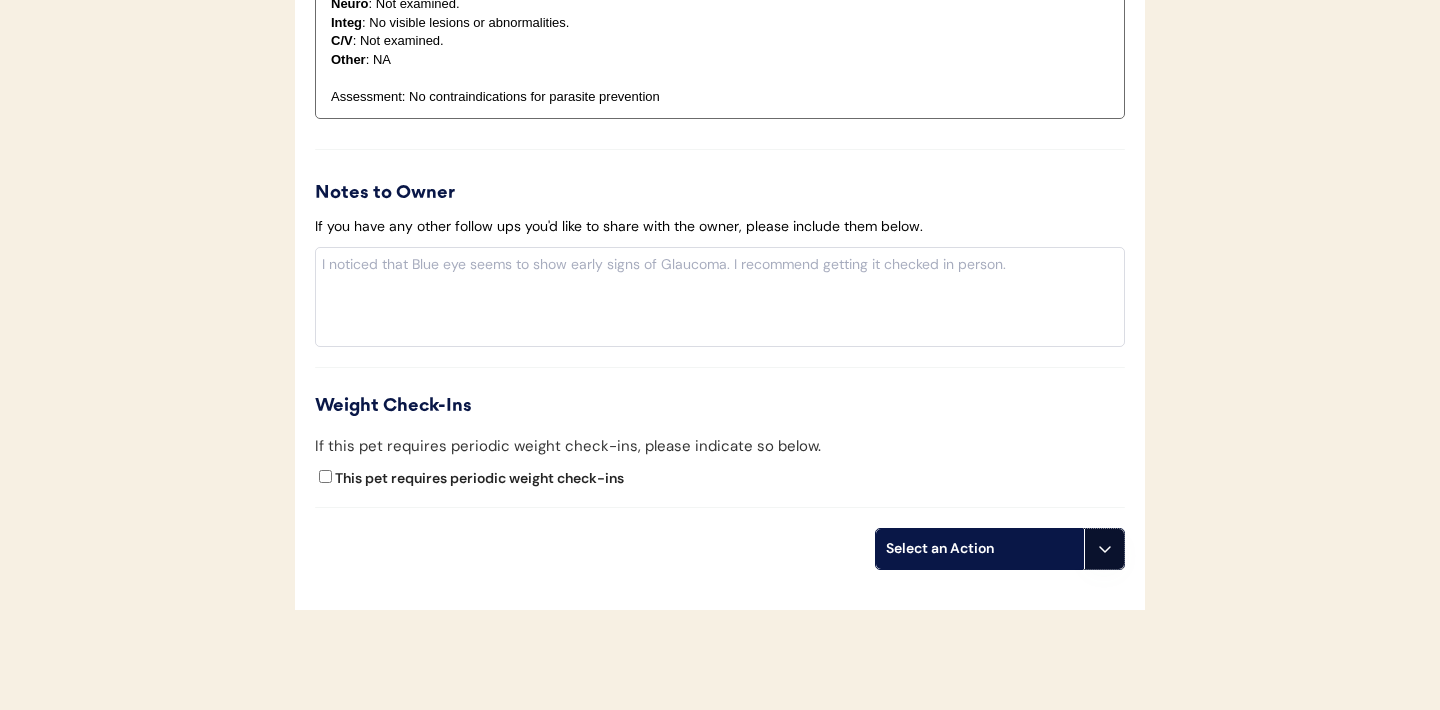 click 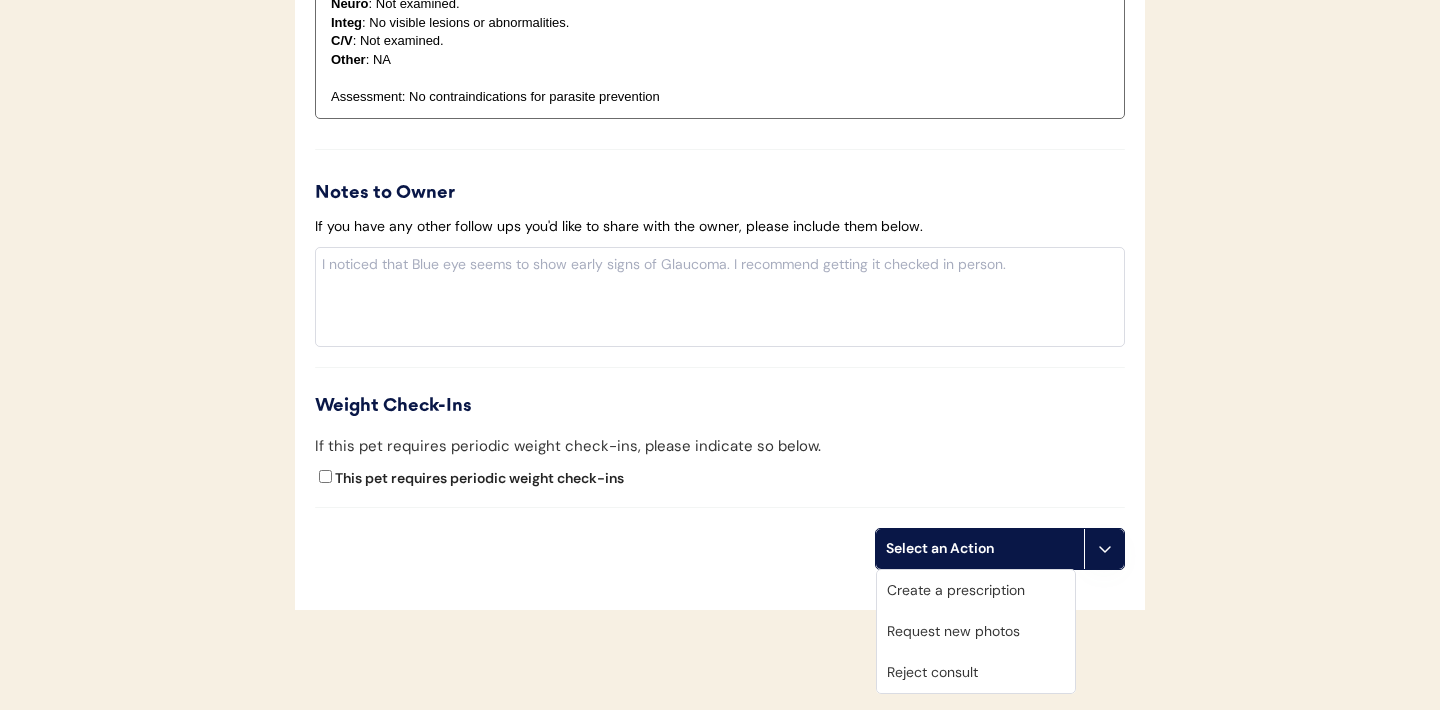 click on "Request new photos" at bounding box center (976, 631) 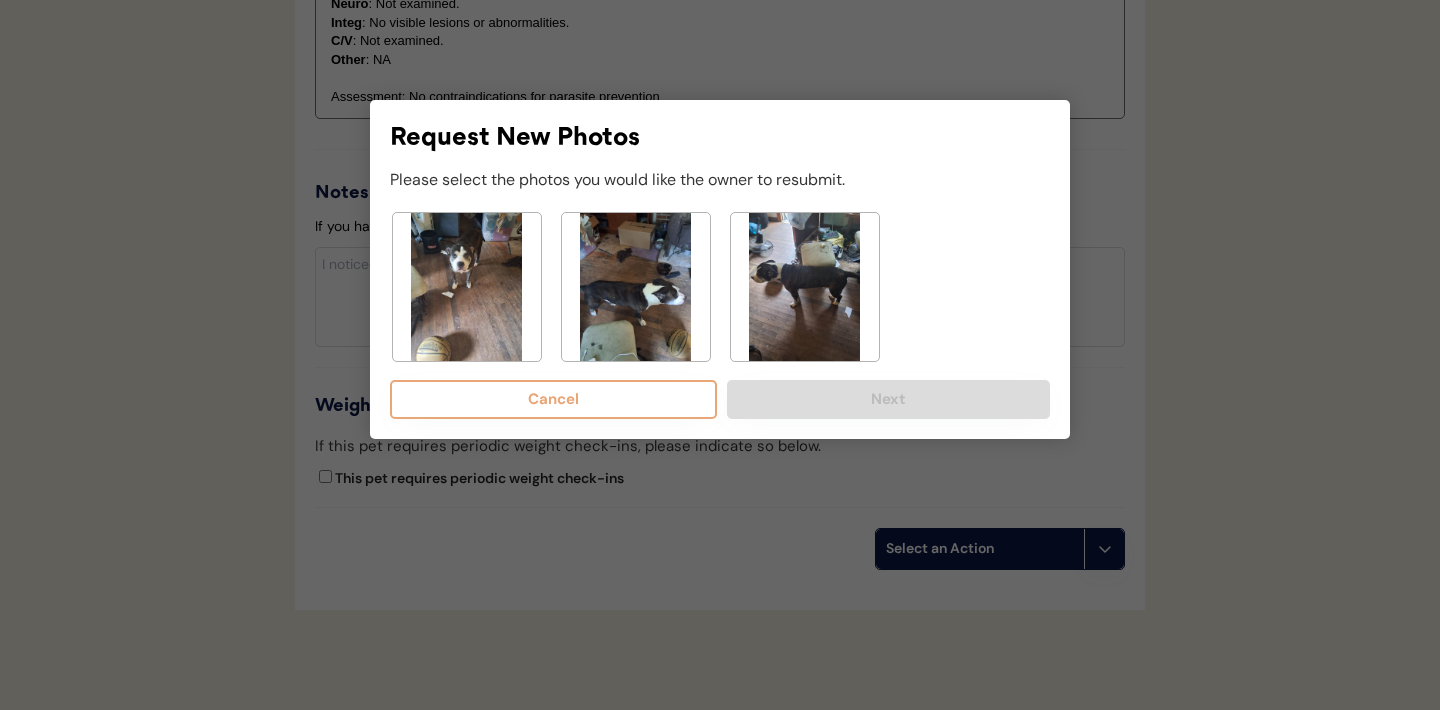 click 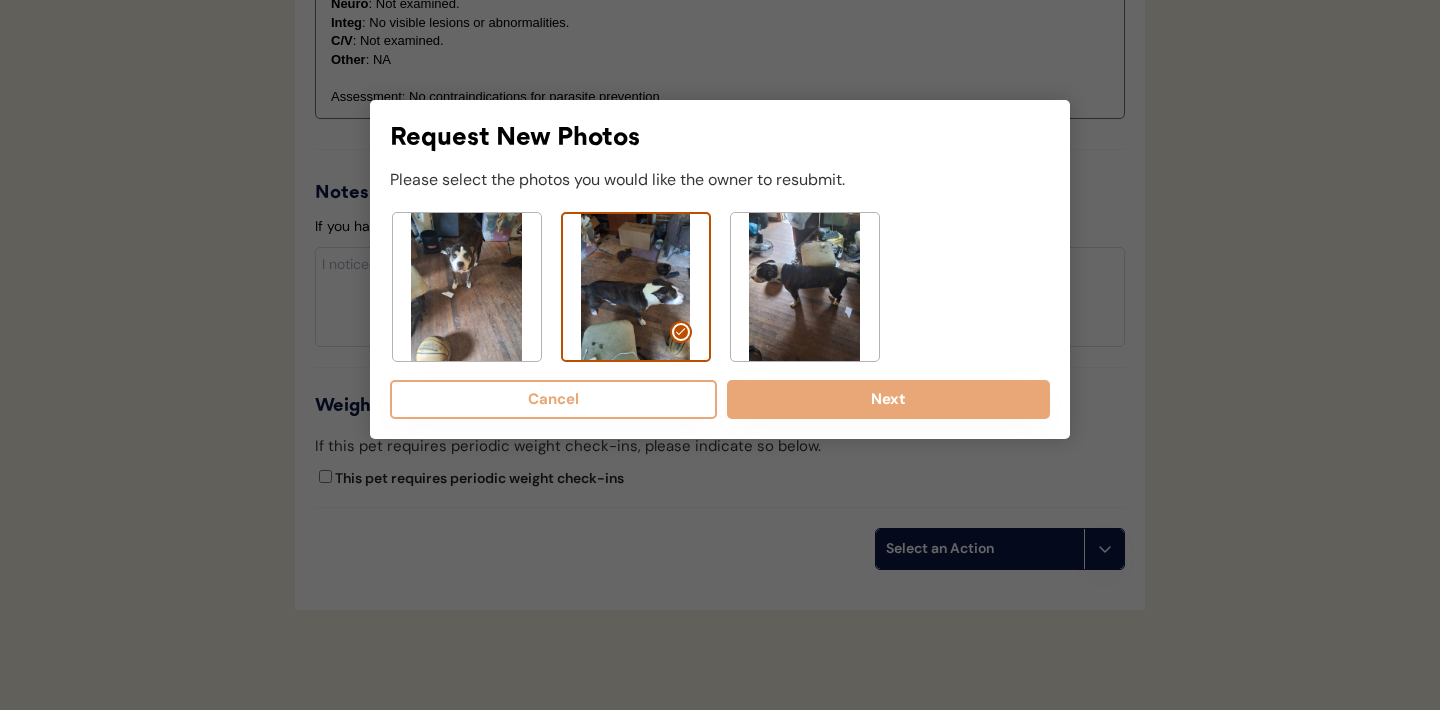 click 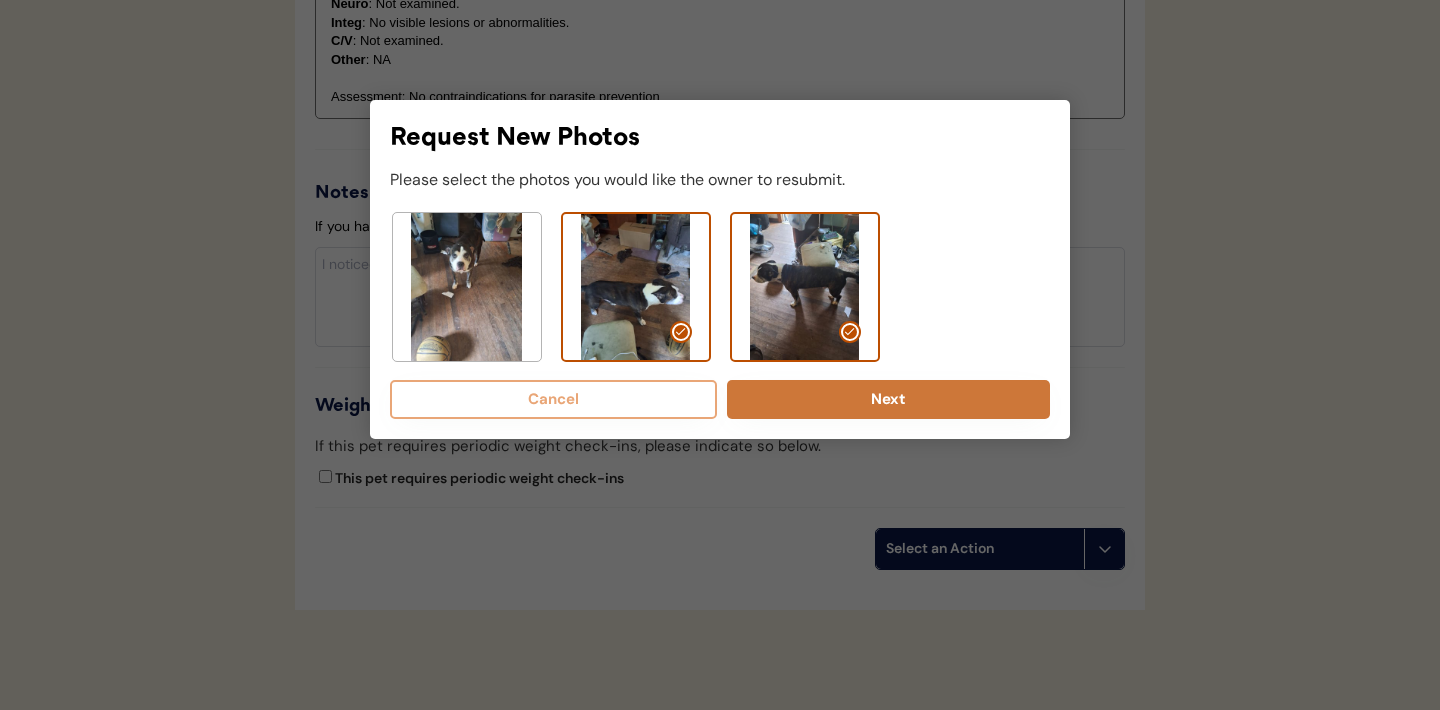 click on "Next" at bounding box center (888, 399) 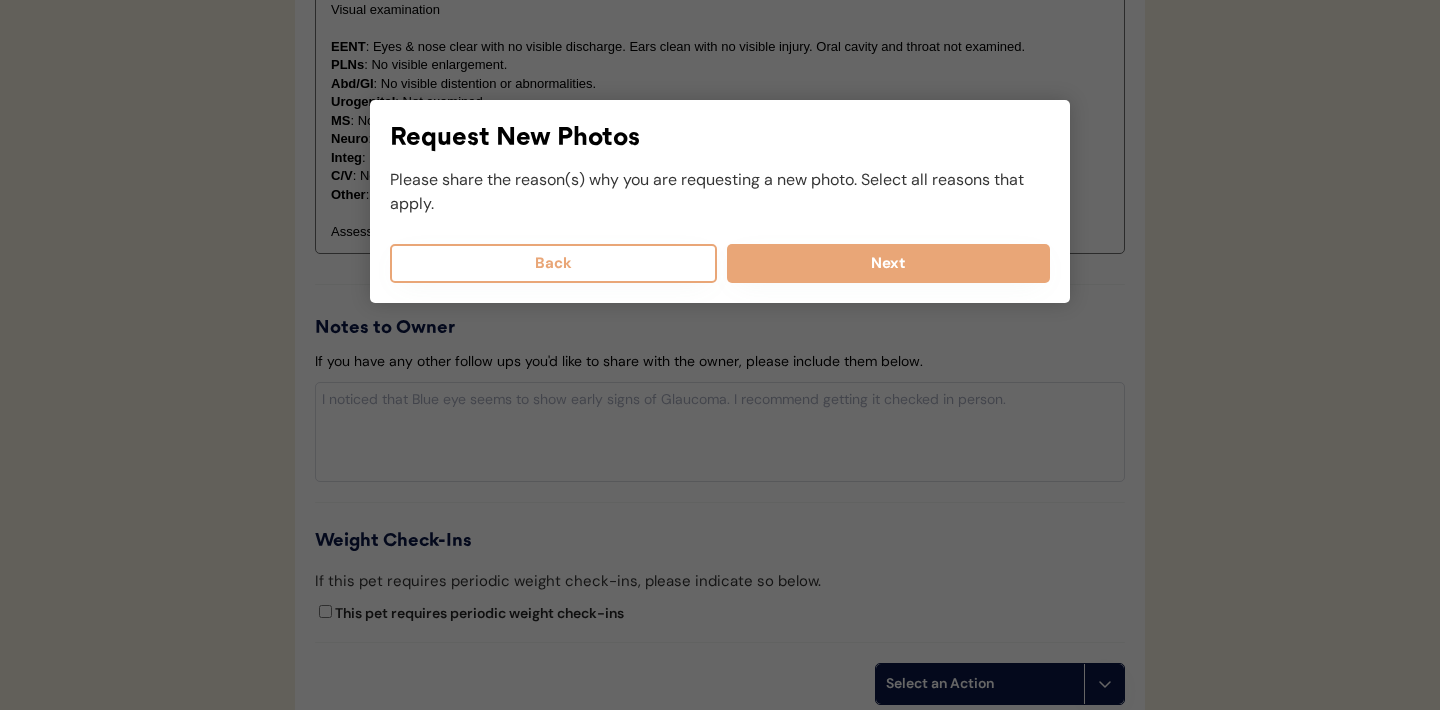 scroll, scrollTop: 2080, scrollLeft: 0, axis: vertical 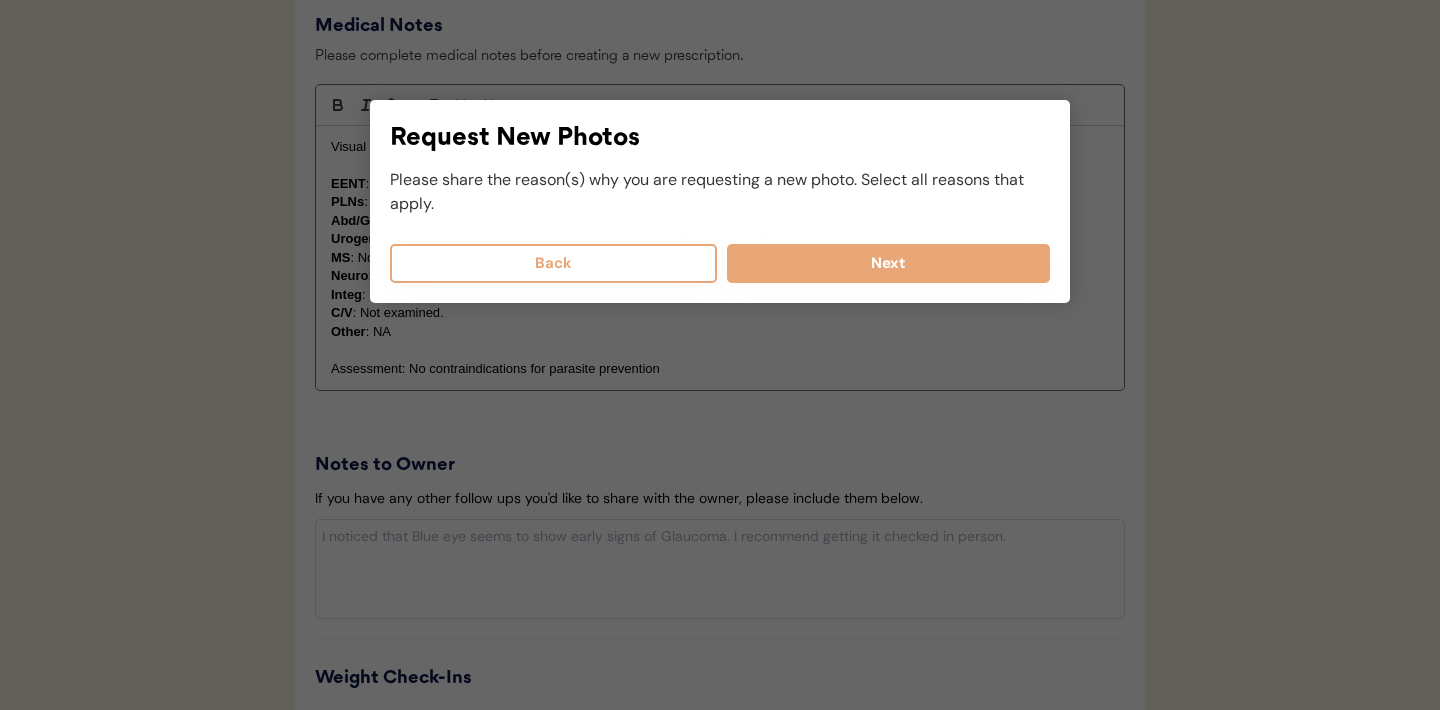 select 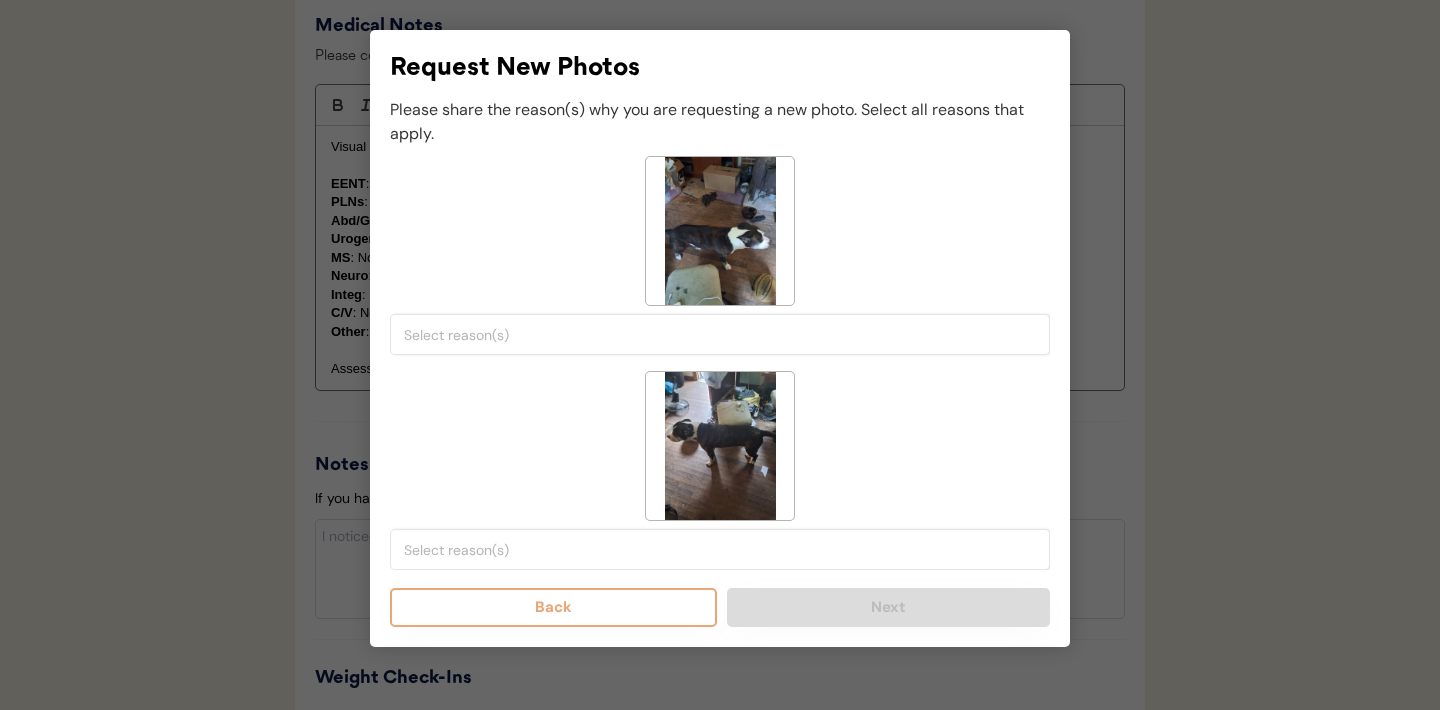 click at bounding box center [725, 335] 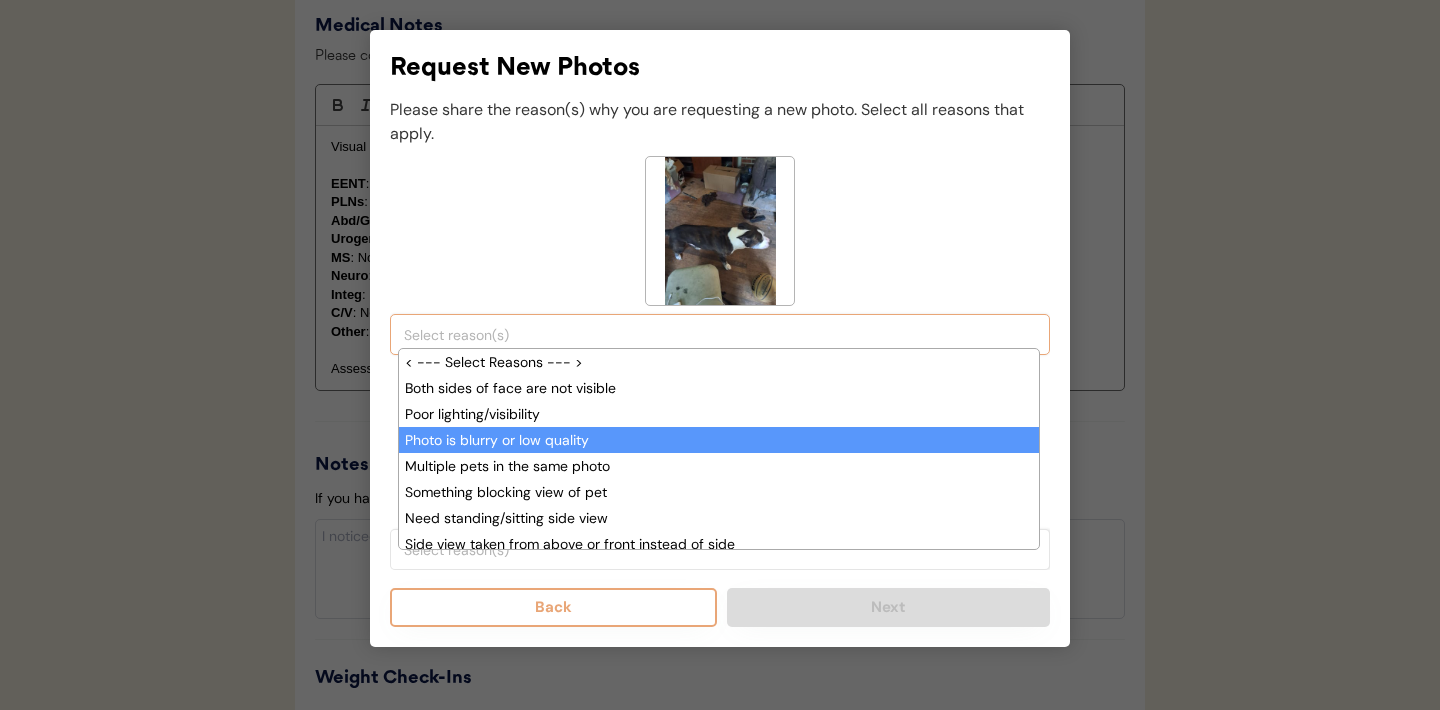 scroll, scrollTop: 51, scrollLeft: 0, axis: vertical 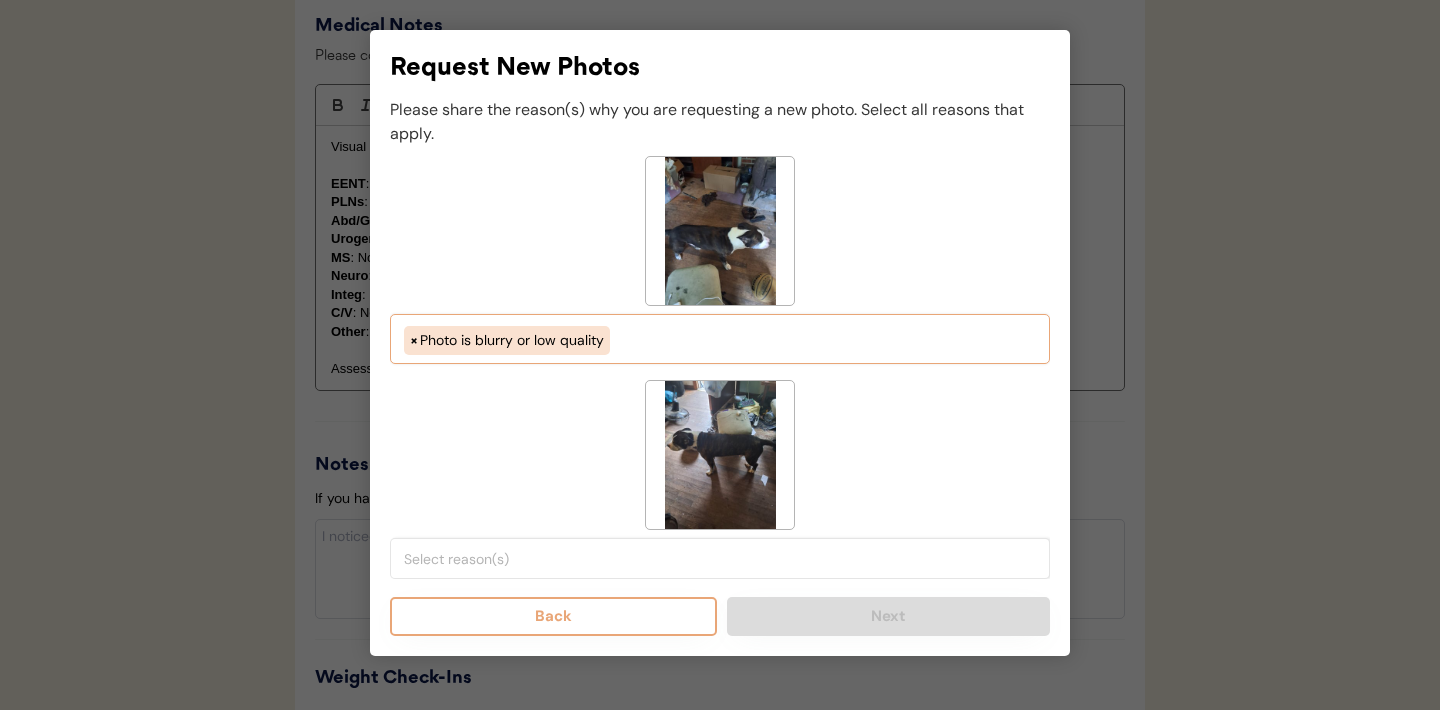 click on "× Photo is blurry or low quality" at bounding box center (720, 338) 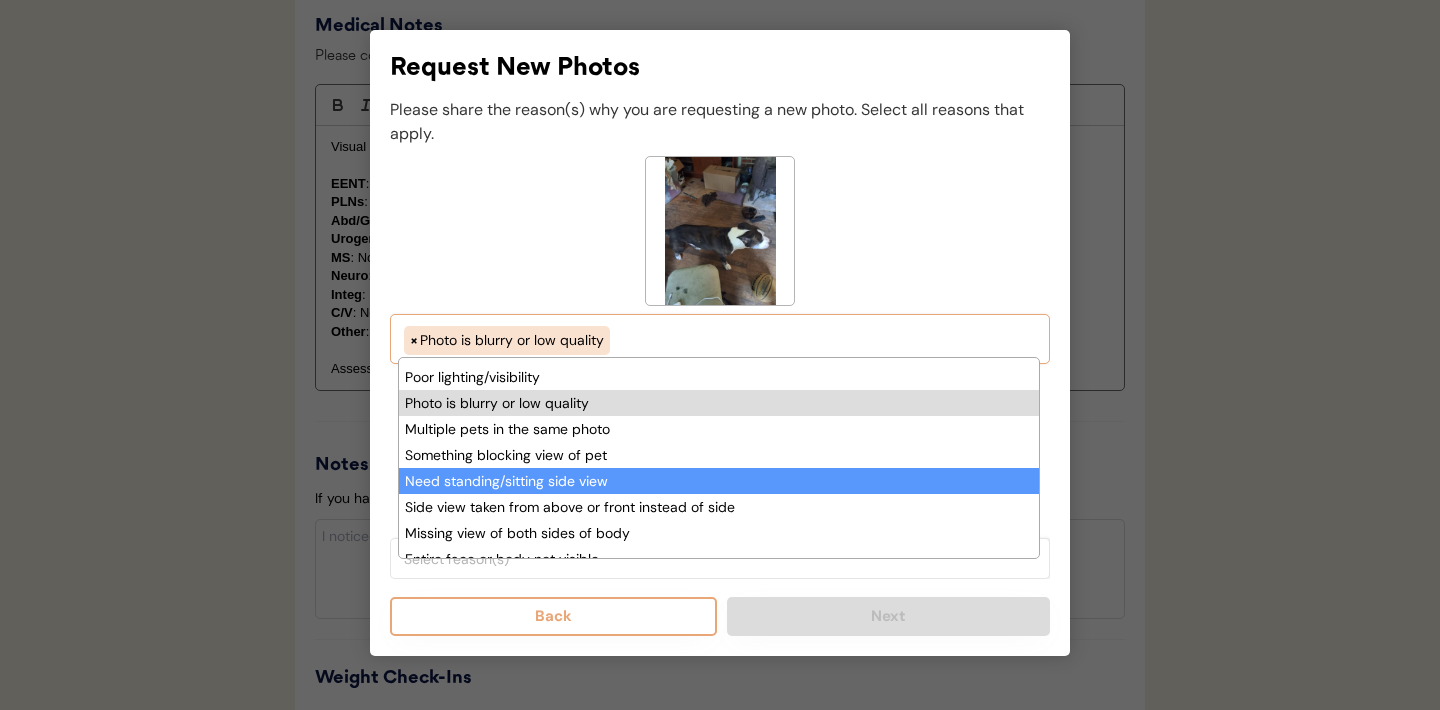 scroll, scrollTop: 49, scrollLeft: 0, axis: vertical 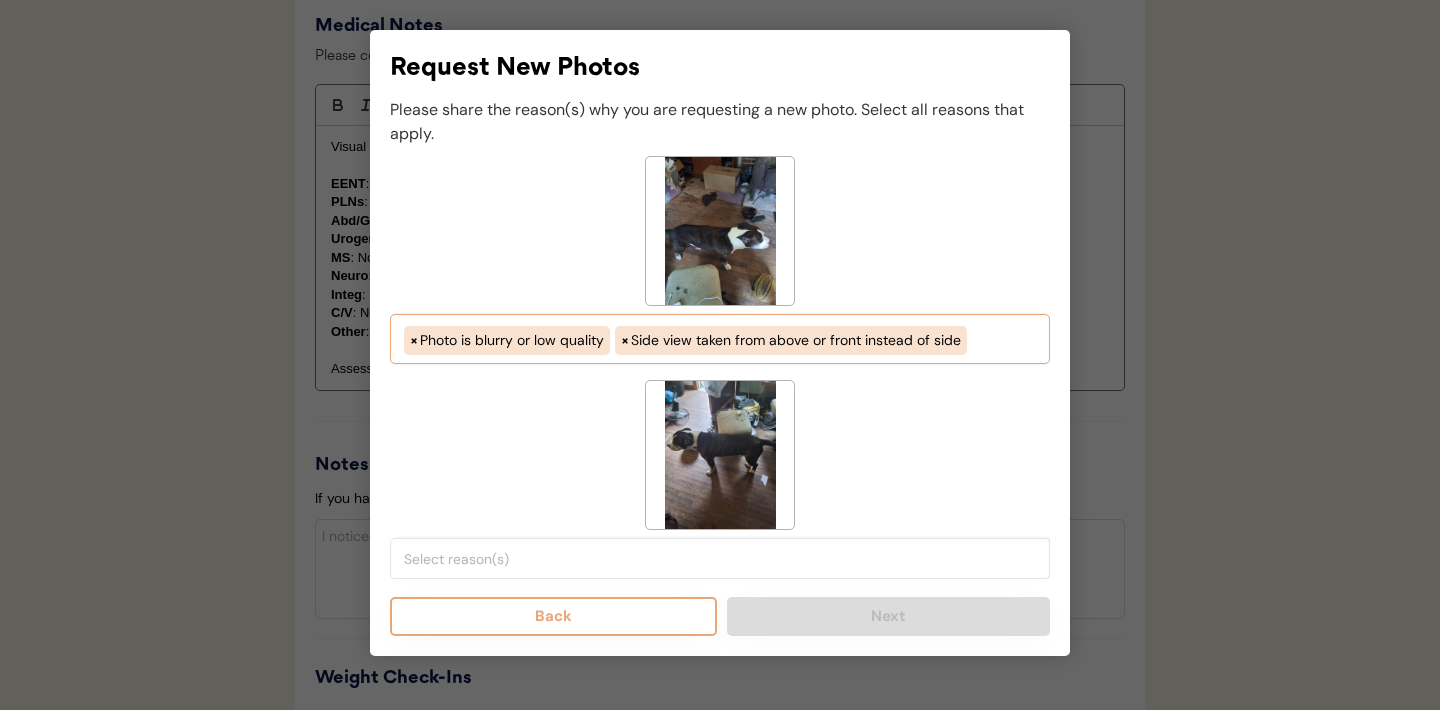 select on "photo_is_blurry" 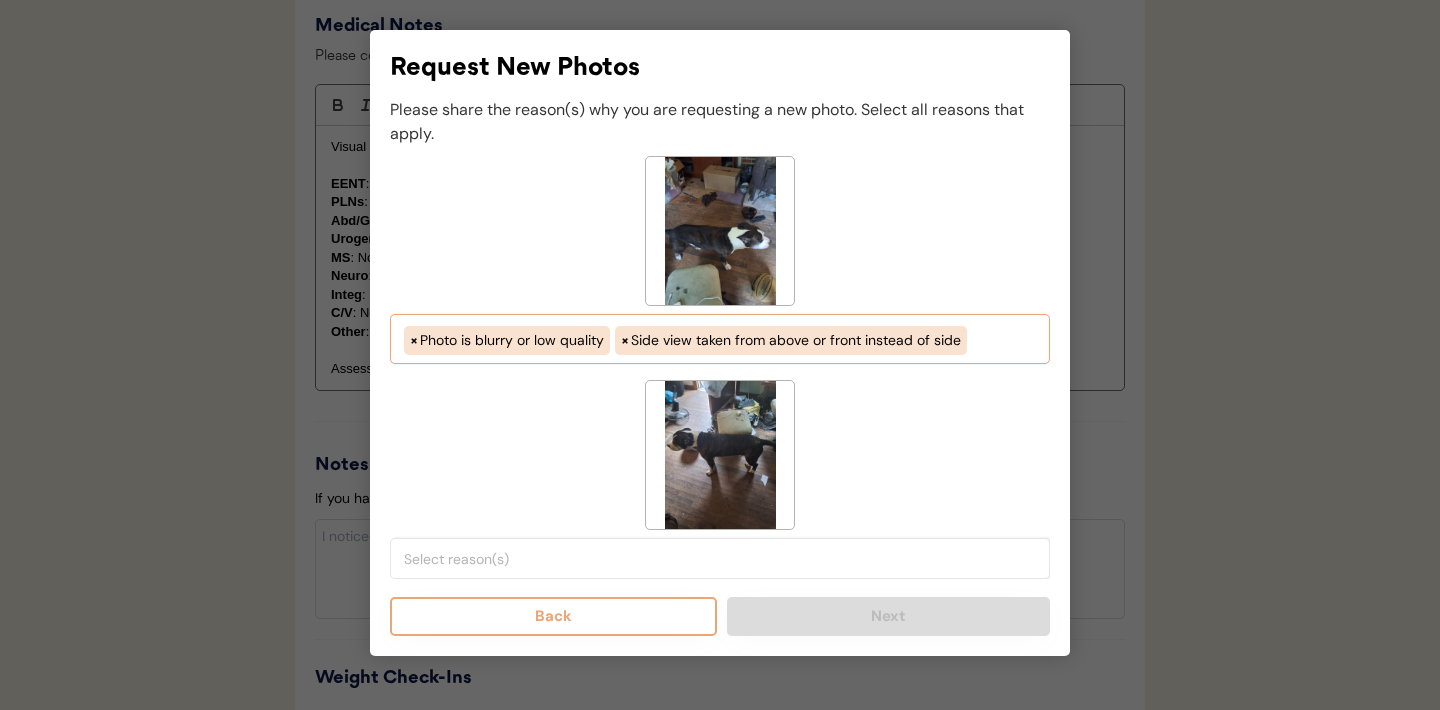 click at bounding box center (725, 559) 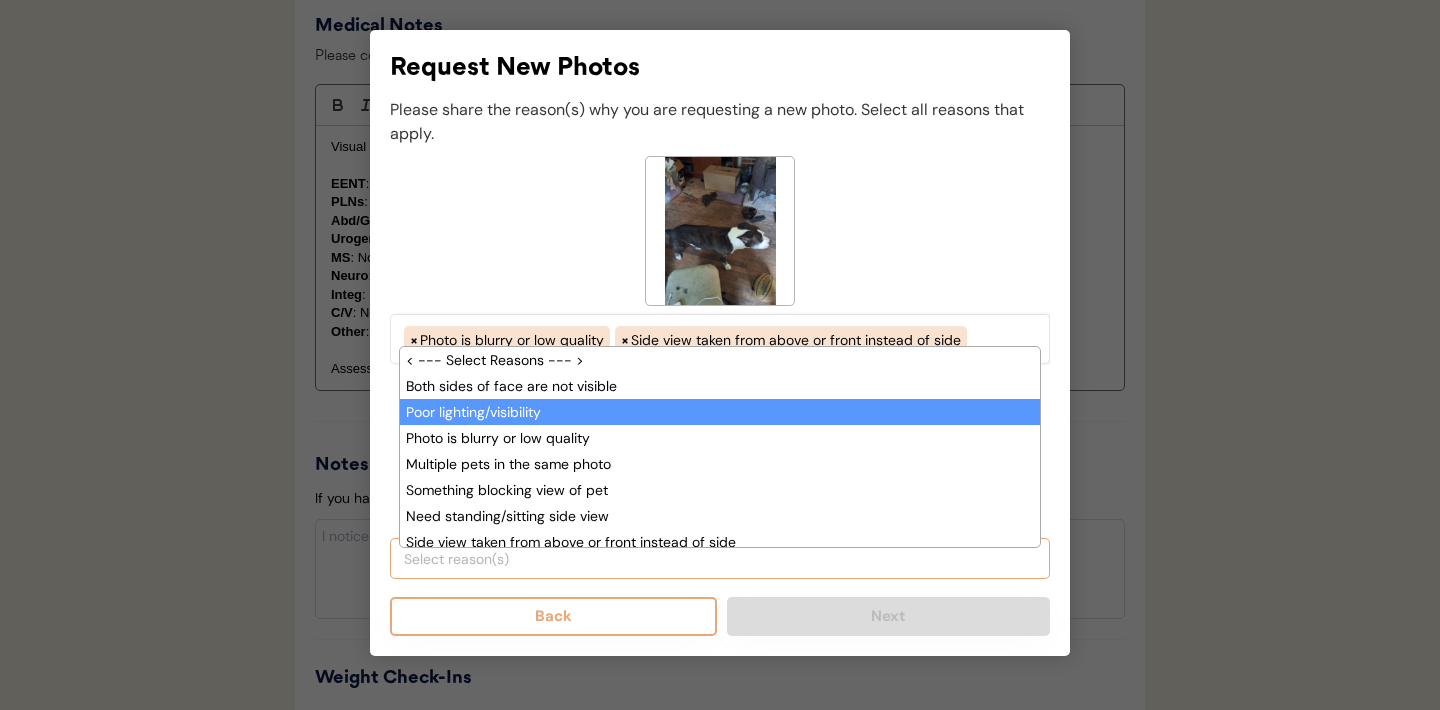 scroll, scrollTop: 34, scrollLeft: 0, axis: vertical 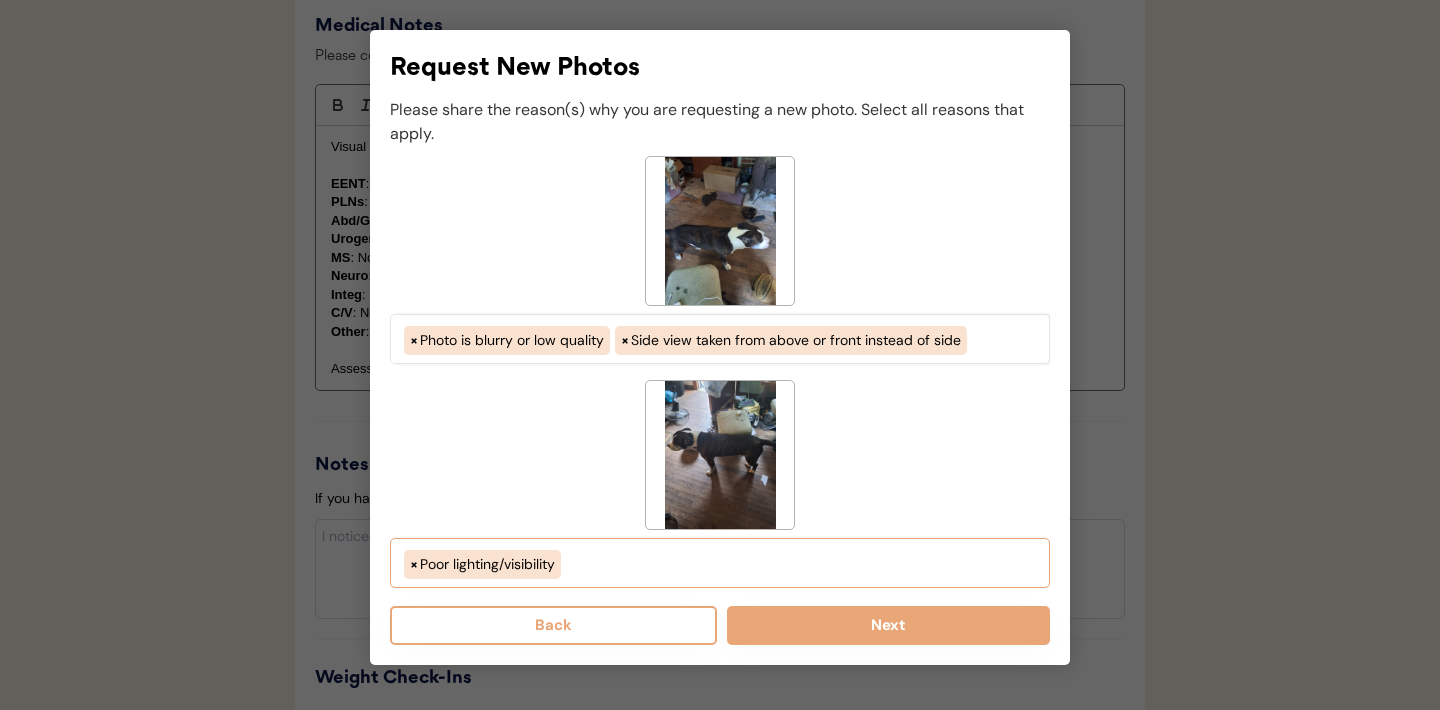 click on "× Poor lighting/visibility" at bounding box center (720, 562) 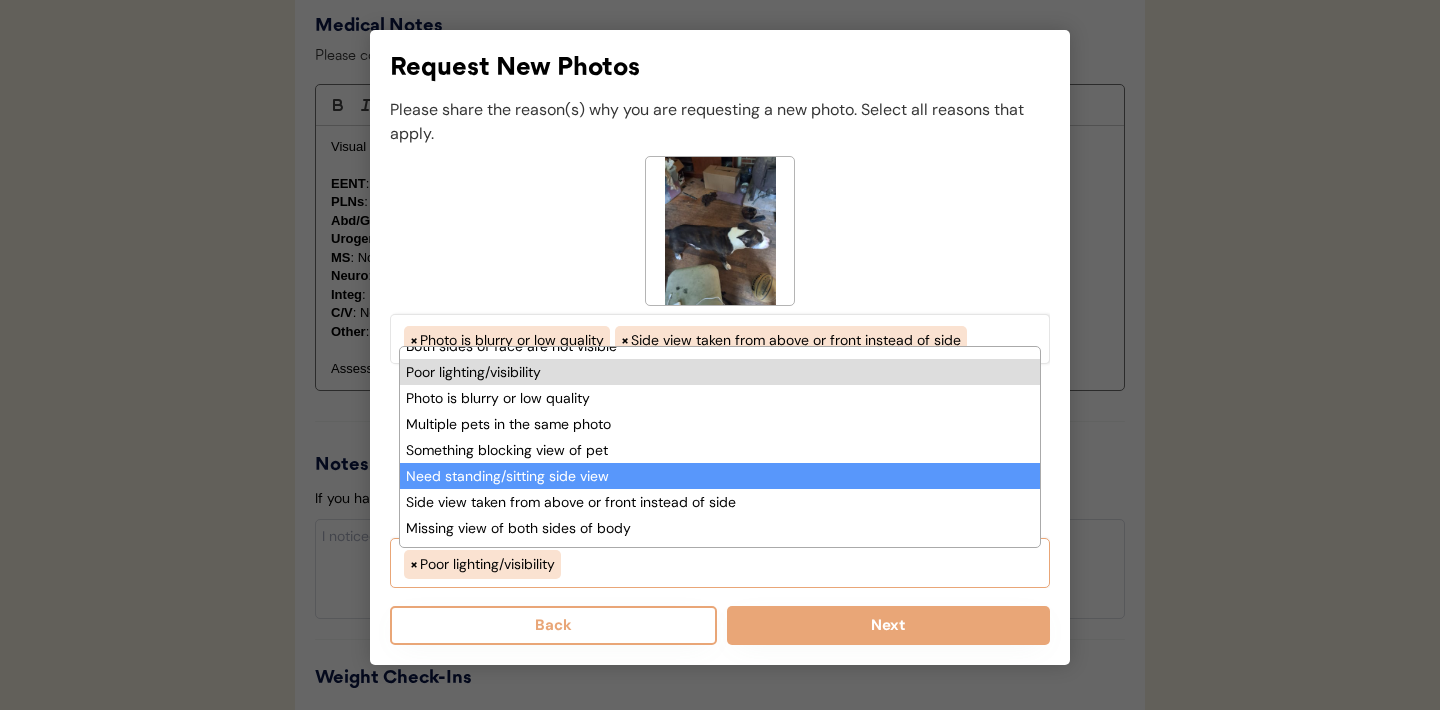 scroll, scrollTop: 42, scrollLeft: 0, axis: vertical 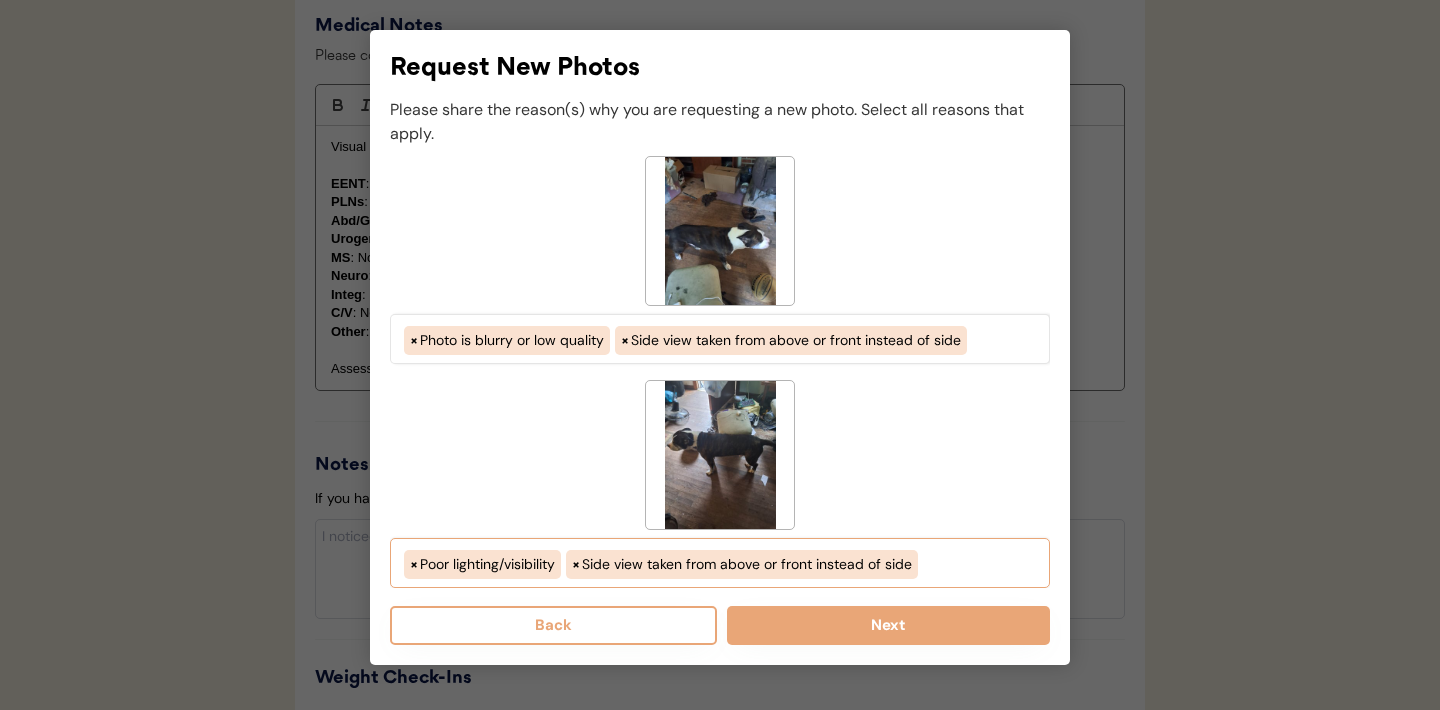 select on "porr_lighting" 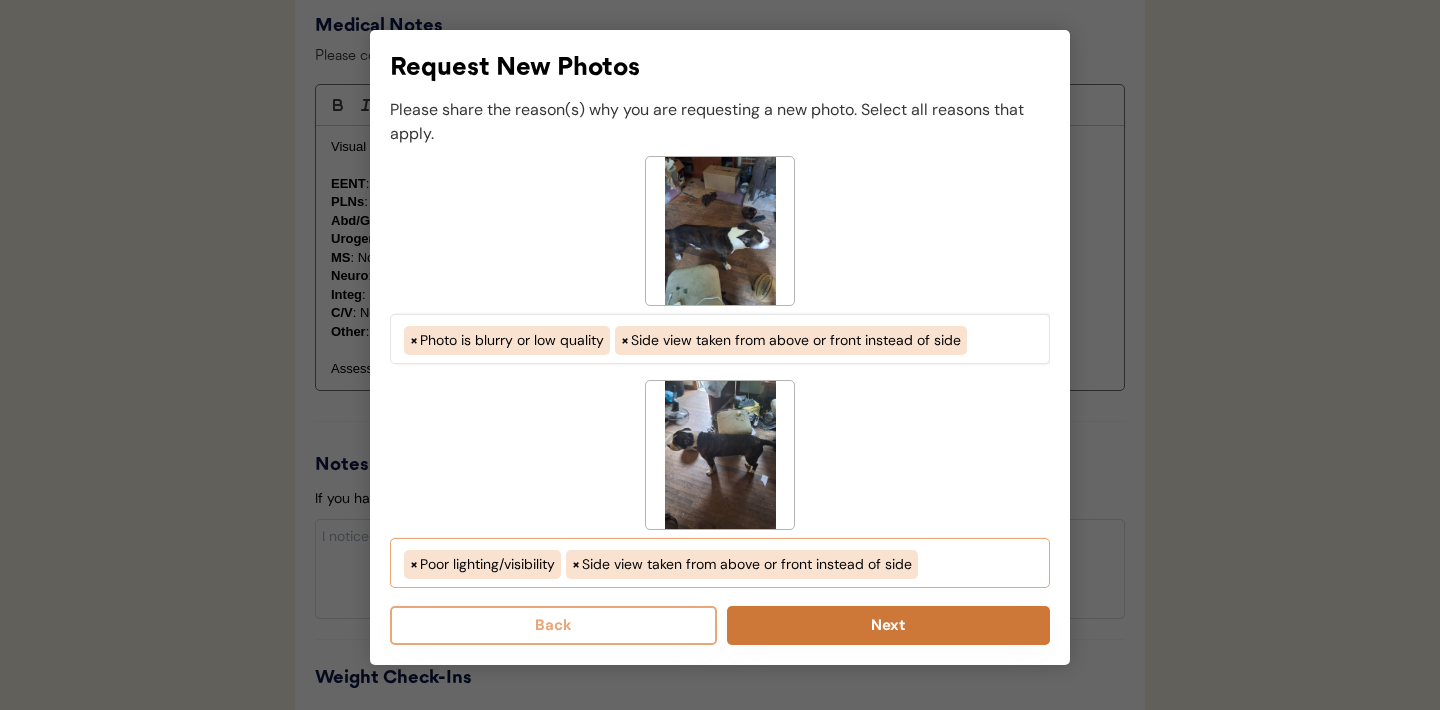 click on "Next" at bounding box center (888, 625) 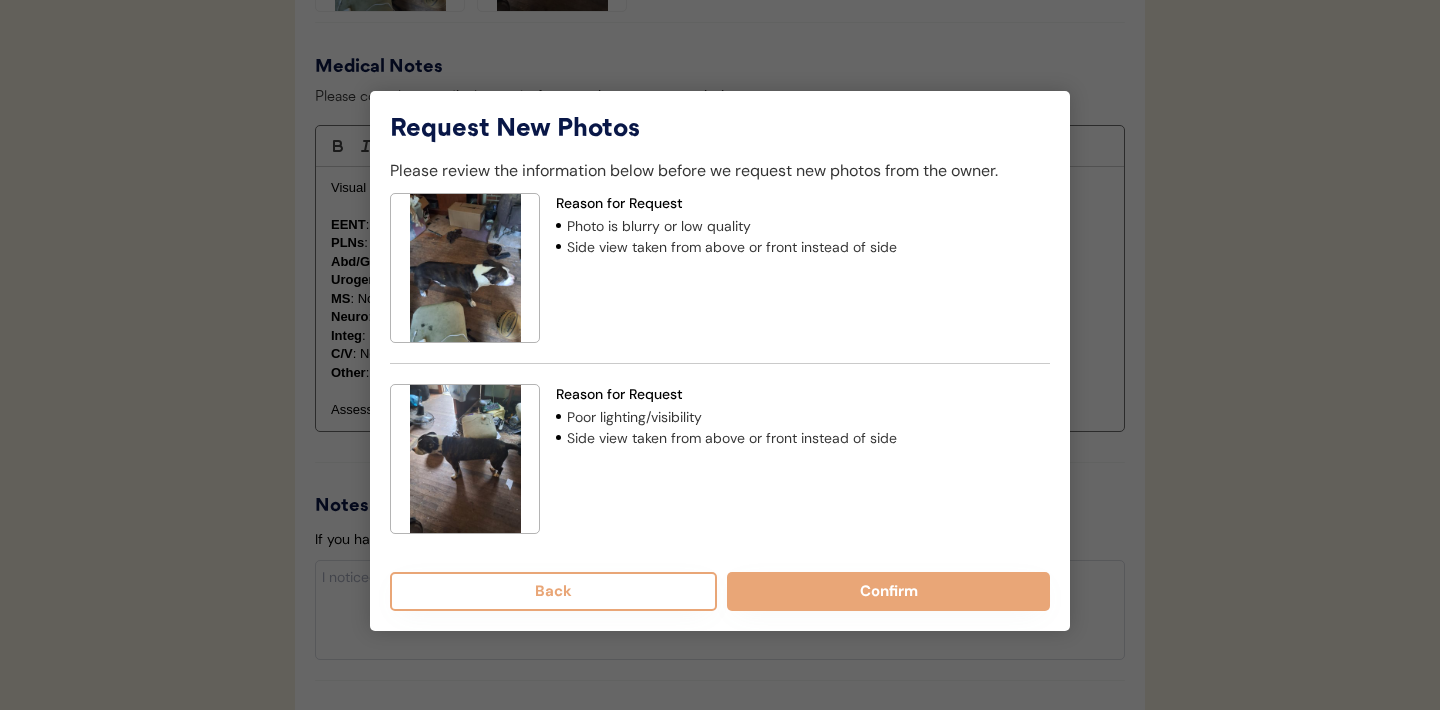scroll, scrollTop: 2036, scrollLeft: 0, axis: vertical 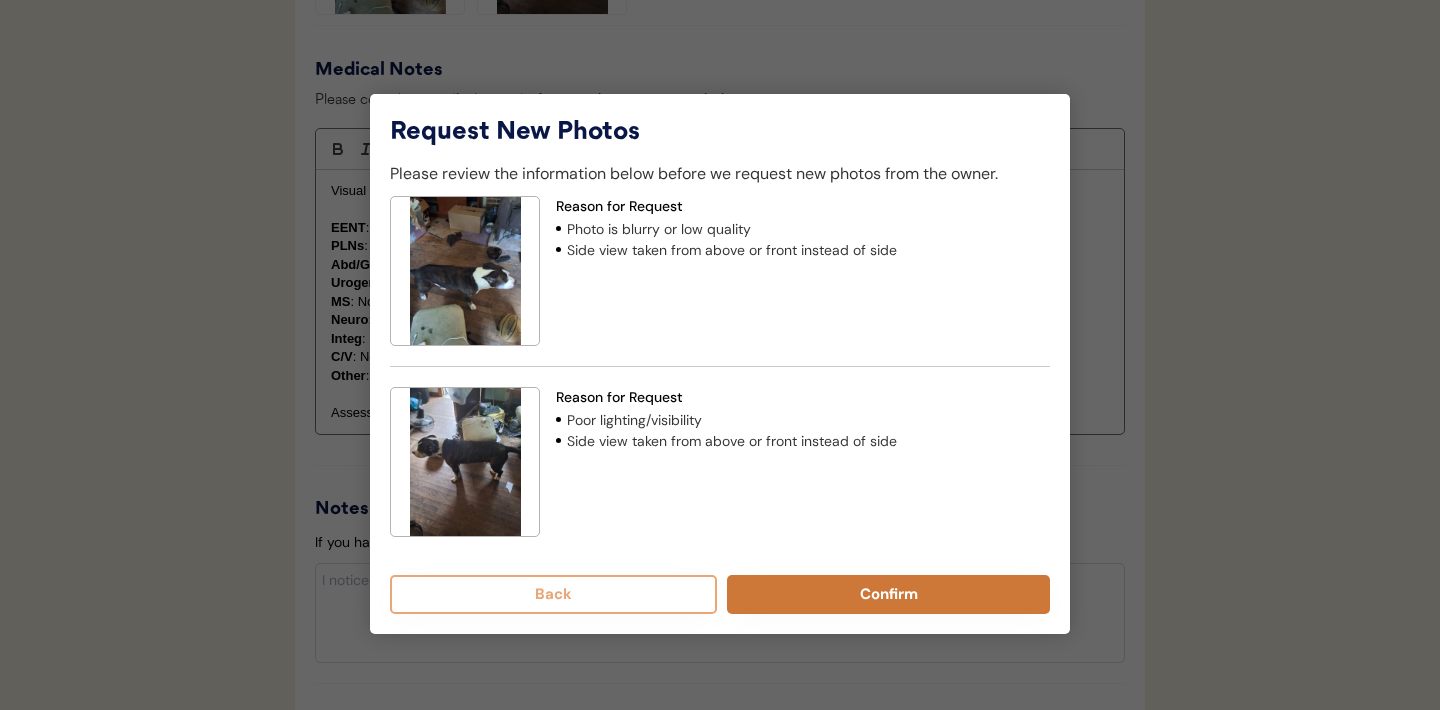 click on "Confirm" at bounding box center (888, 594) 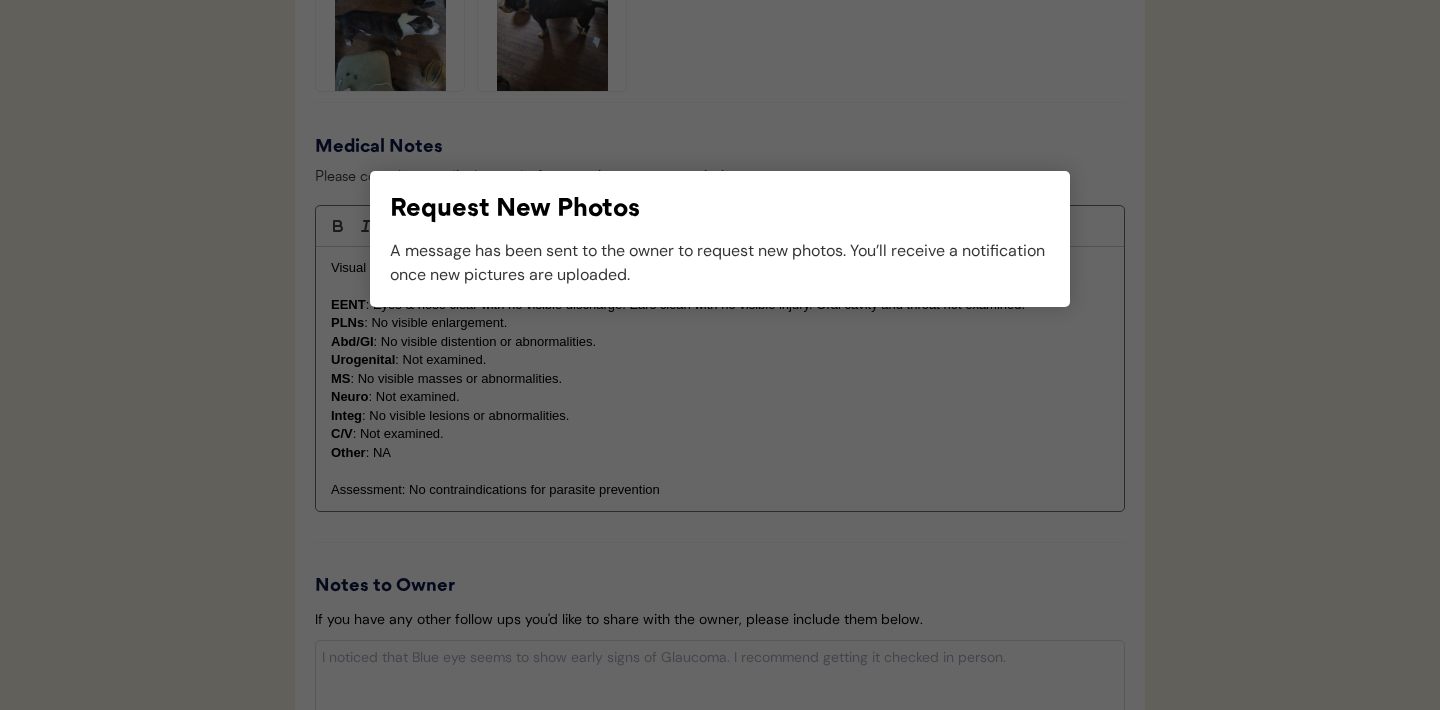 scroll, scrollTop: 1999, scrollLeft: 0, axis: vertical 